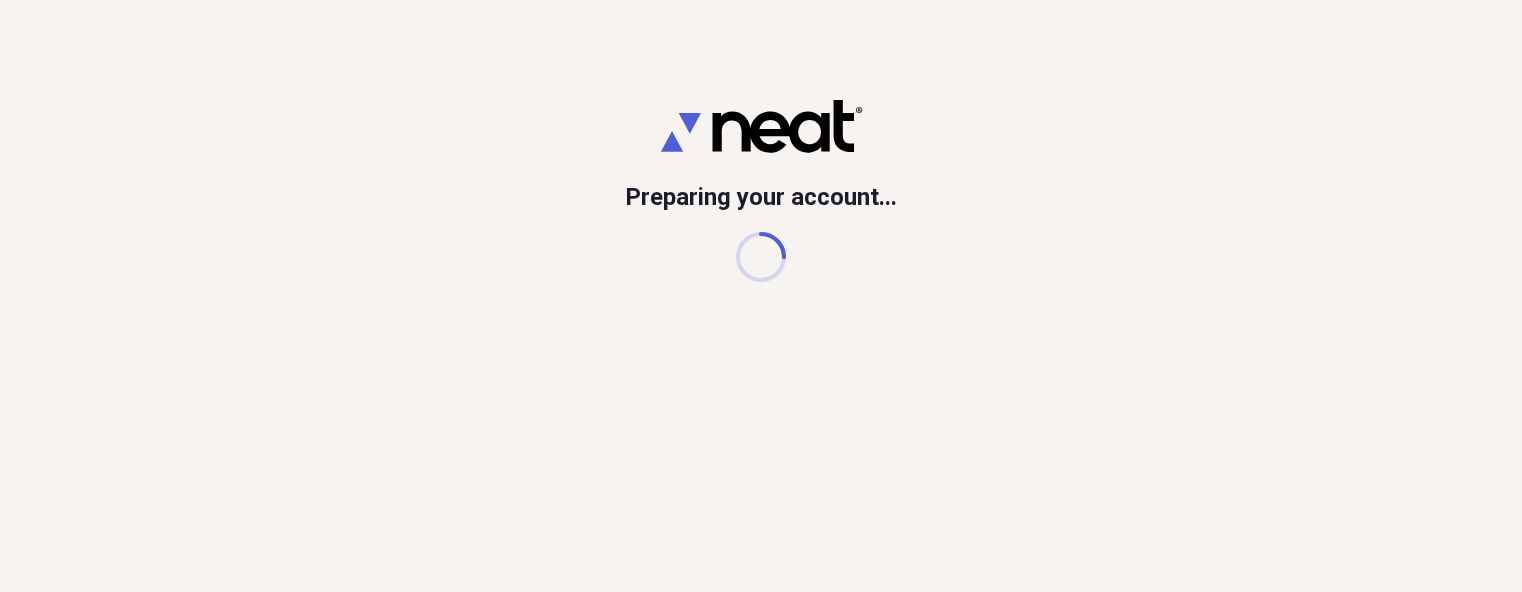 scroll, scrollTop: 0, scrollLeft: 0, axis: both 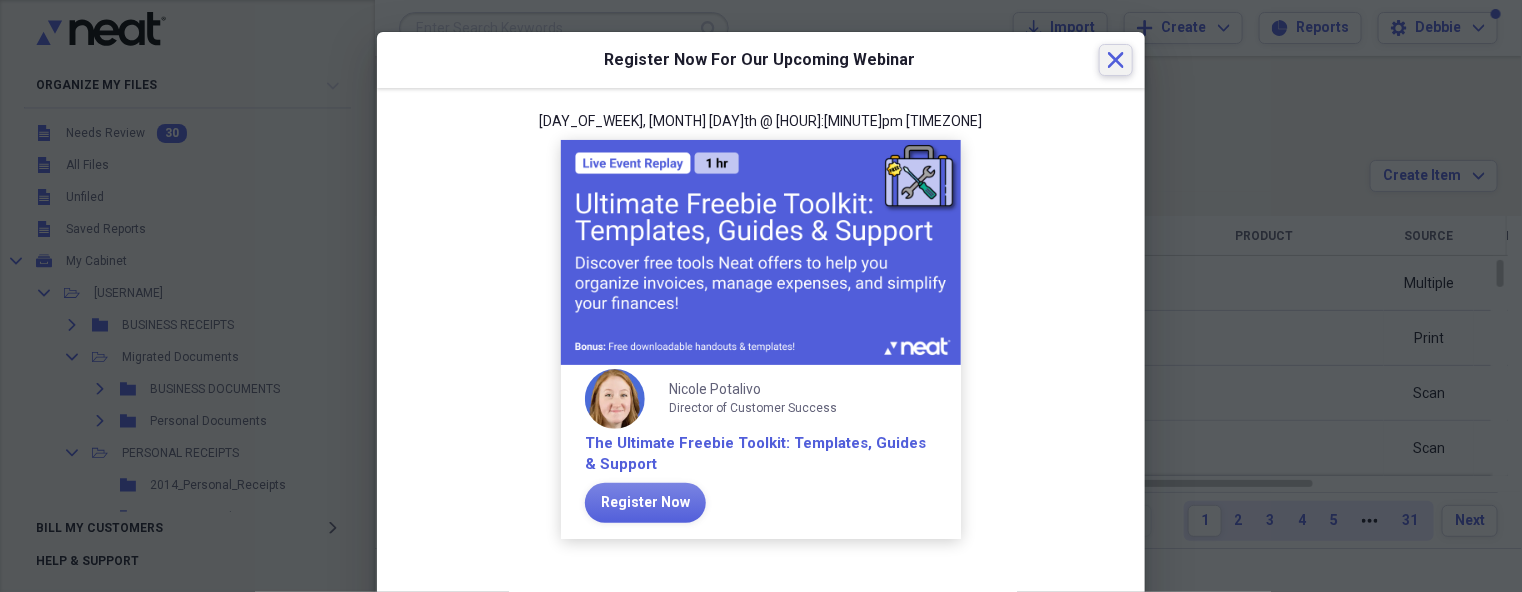 click on "Close" 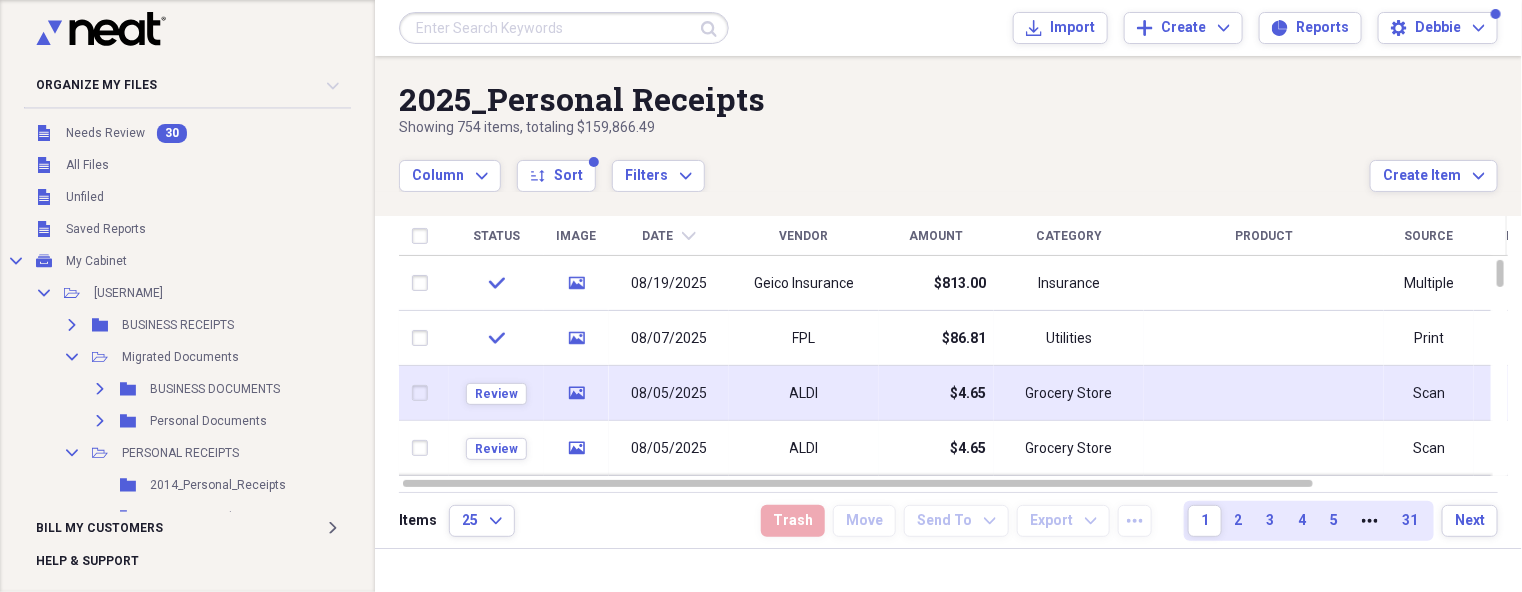 click on "ALDI" at bounding box center (804, 393) 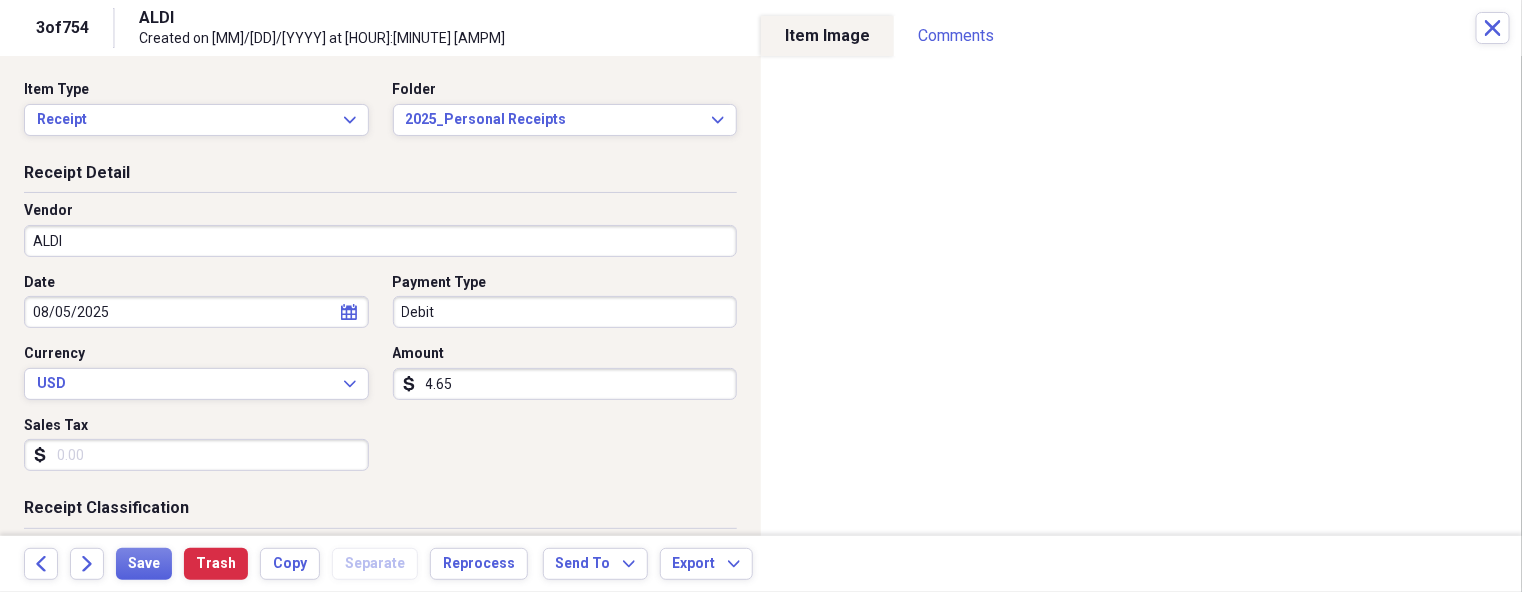 click on "4.65" at bounding box center [565, 384] 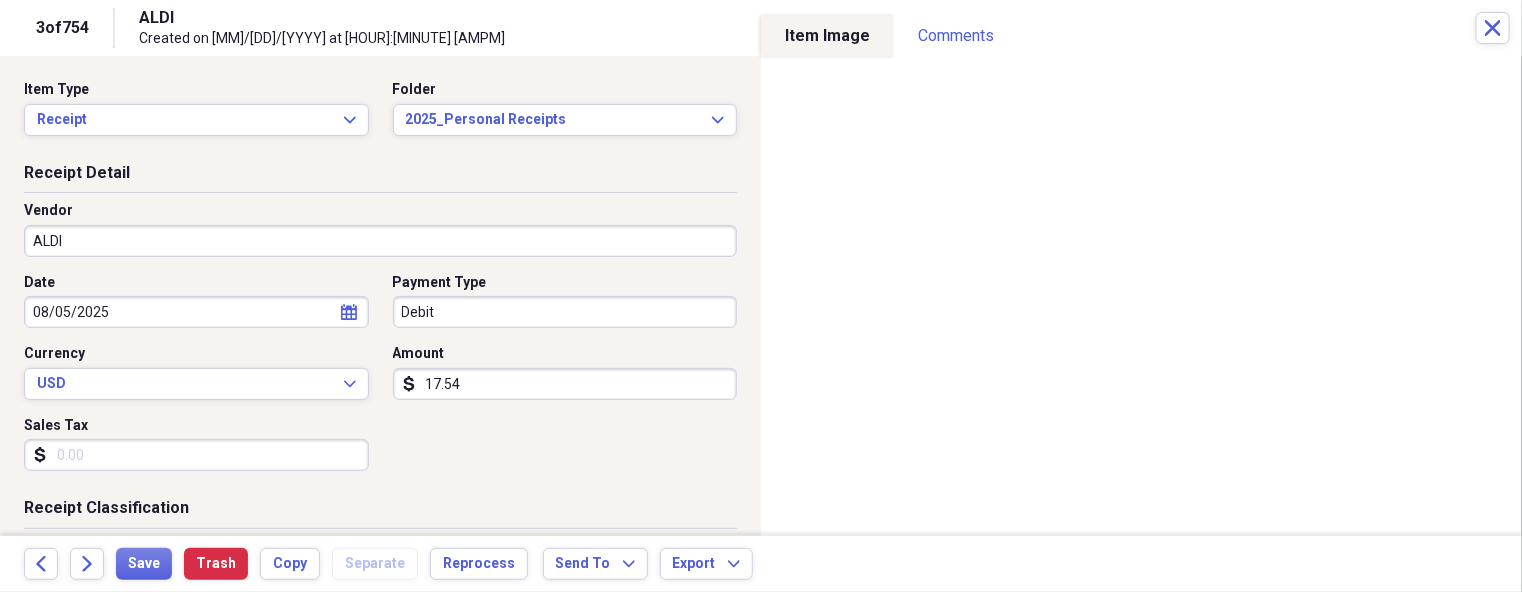 type on "17.54" 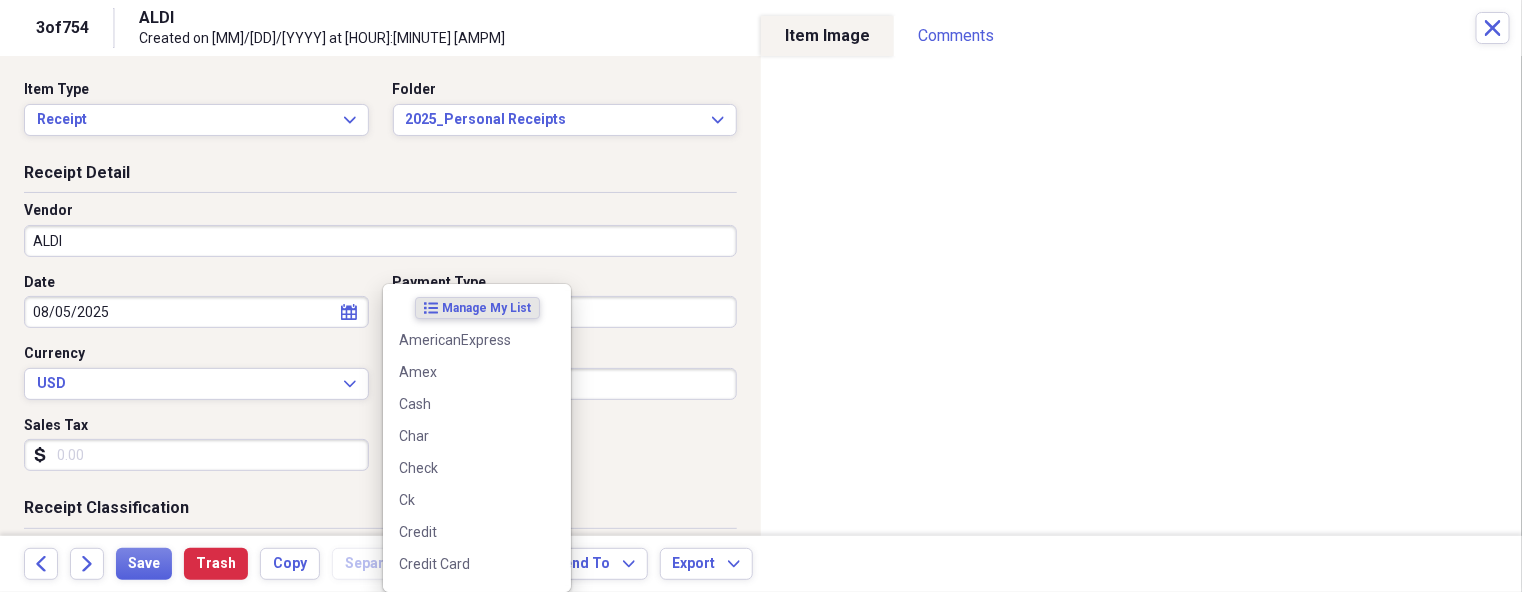 click on "Organize My Files 29 Collapse Unfiled Needs Review 29 Unfiled All Files Unfiled Unfiled Unfiled Saved Reports Collapse My Cabinet My Cabinet Add Folder Collapse Open Folder [USERNAME] Add Folder Expand Folder BUSINESS RECEIPTS Add Folder Collapse Open Folder Migrated Documents Add Folder Expand Folder BUSINESS DOCUMENTS Add Folder Expand Folder Personal Documents Add Folder Collapse Open Folder PERSONAL RECEIPTS Add Folder Folder 2014_Personal_Receipts Add Folder Folder 2015_Personal_Receipts Add Folder Folder 2016_Personal_Receipts Add Folder Folder 2017_Personal Receipts Add Folder Folder 2018_Personal Receipts Add Folder Folder 2019_Personal Receipts Add Folder Folder 2020_Personal Receipts Add Folder Folder 2021 Personal Receipts Add Folder Folder 2022 Personal Receipts Add Folder Folder 2023 Personal Receipts Add Folder Folder 2024 Personal Receipts Add Folder Folder 2025_Personal Receipts Add Folder Folder RECIPES Add Folder Folder Review These Add Folder Folder Recover Add Folder Trash Trash Expand" at bounding box center [761, 296] 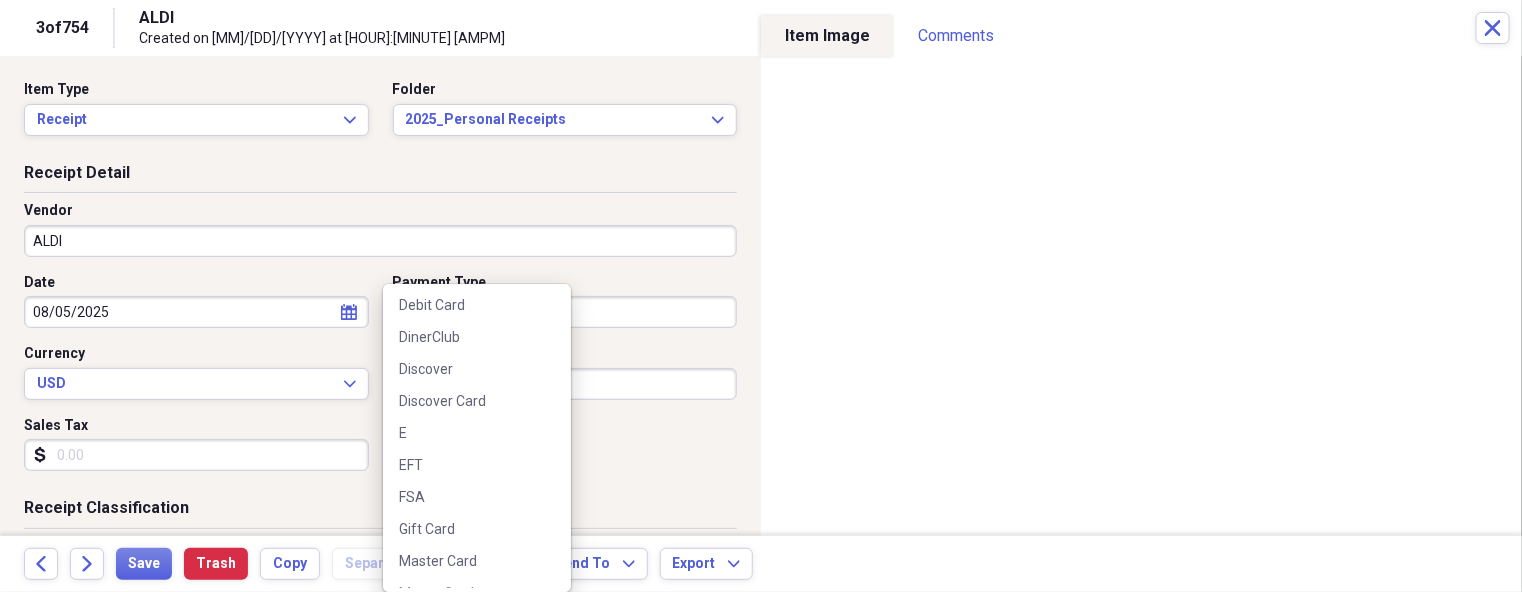 scroll, scrollTop: 635, scrollLeft: 0, axis: vertical 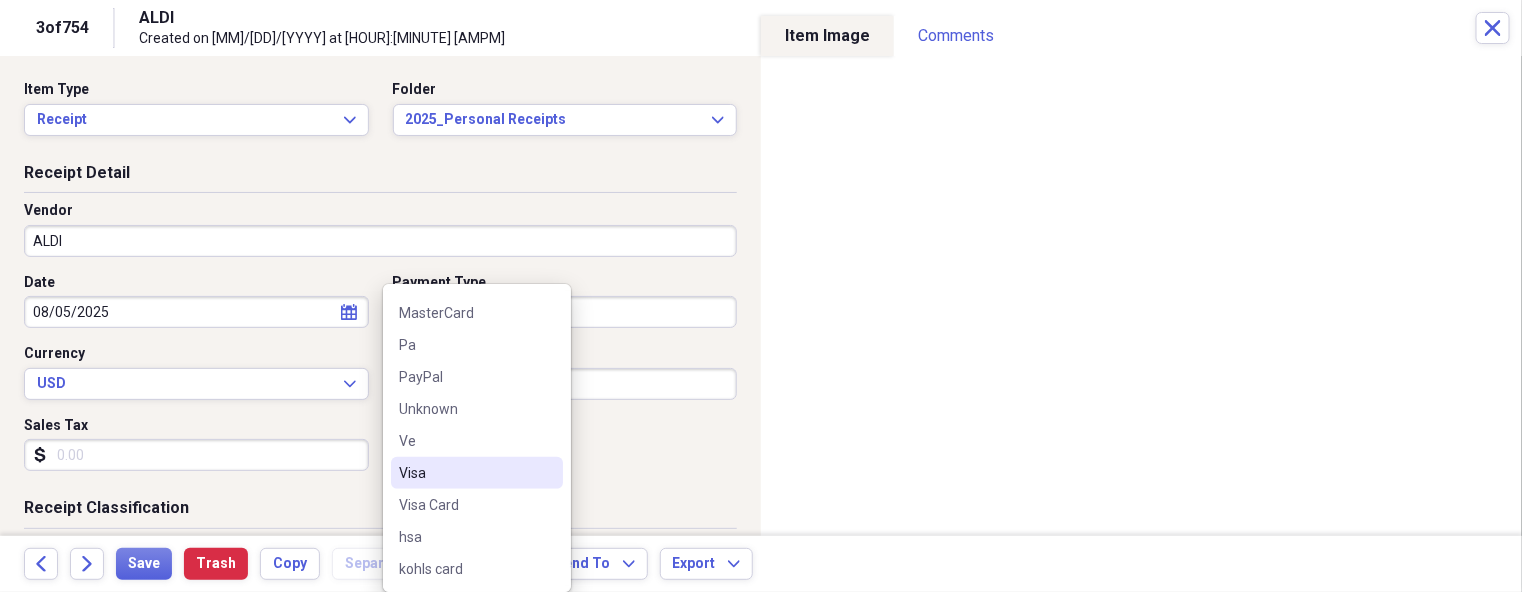 click on "Visa" at bounding box center (477, 473) 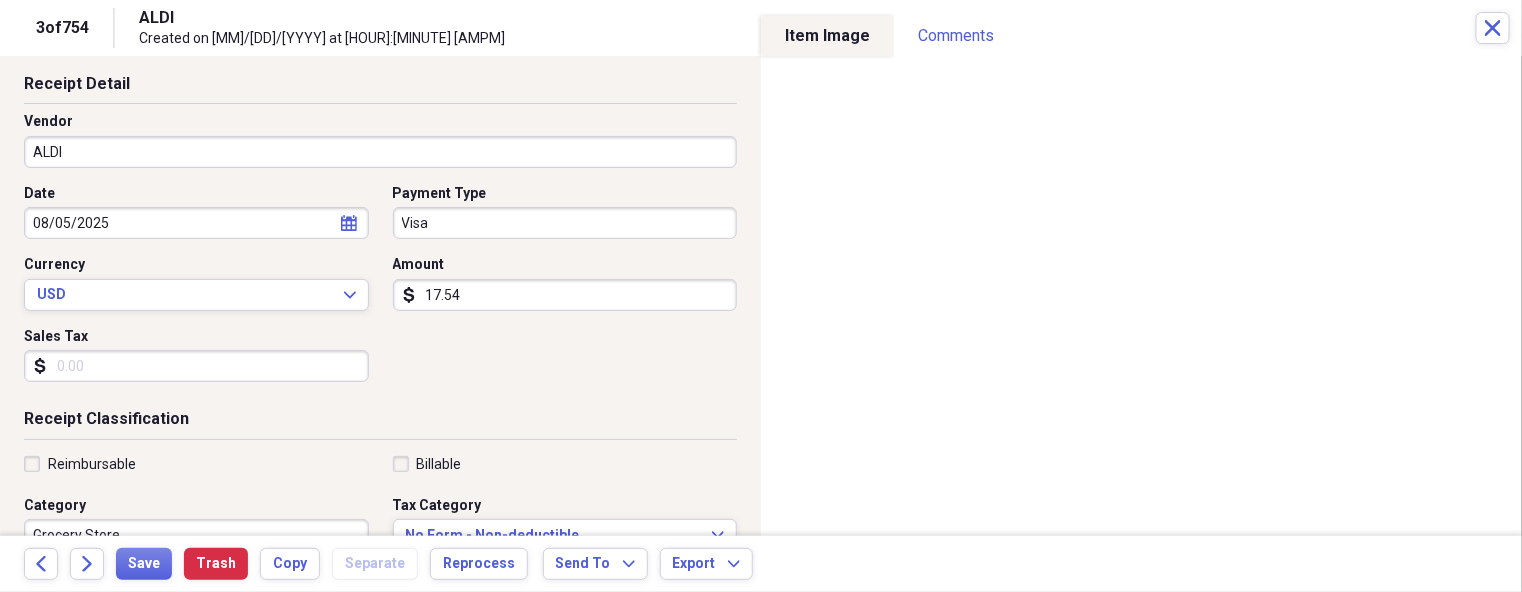 scroll, scrollTop: 249, scrollLeft: 0, axis: vertical 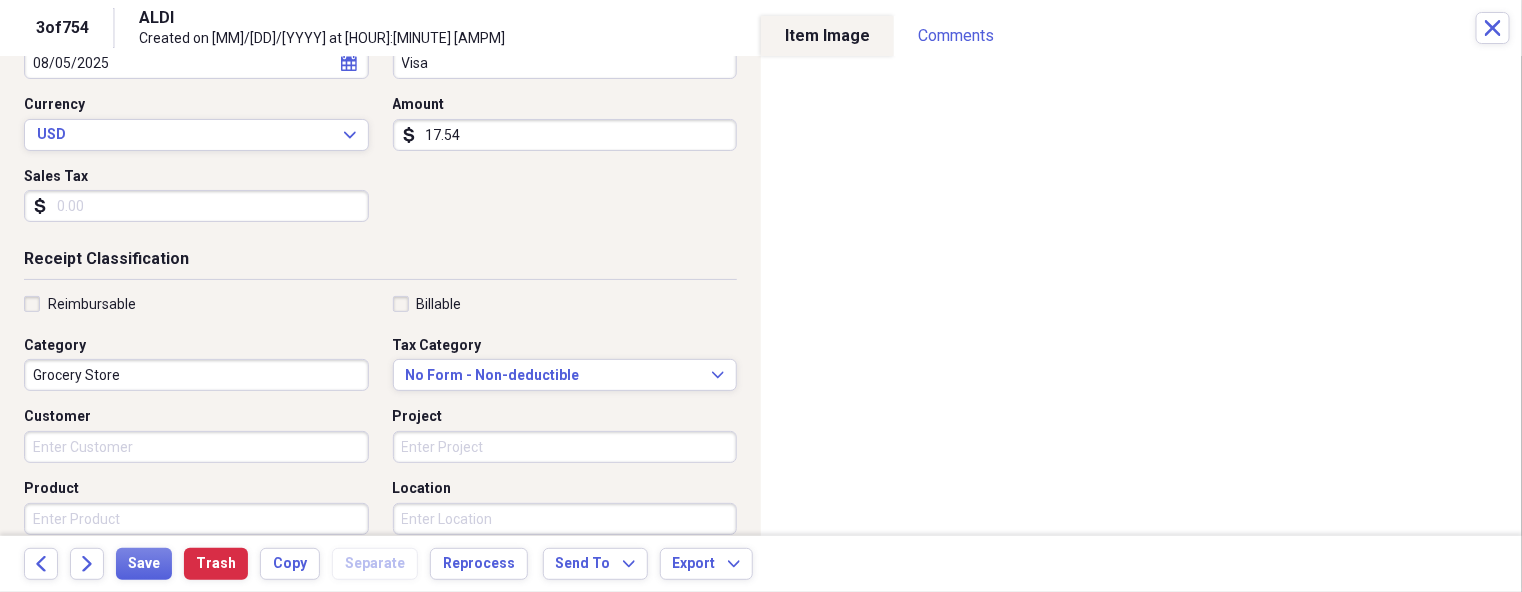 click on "Grocery Store" at bounding box center (196, 375) 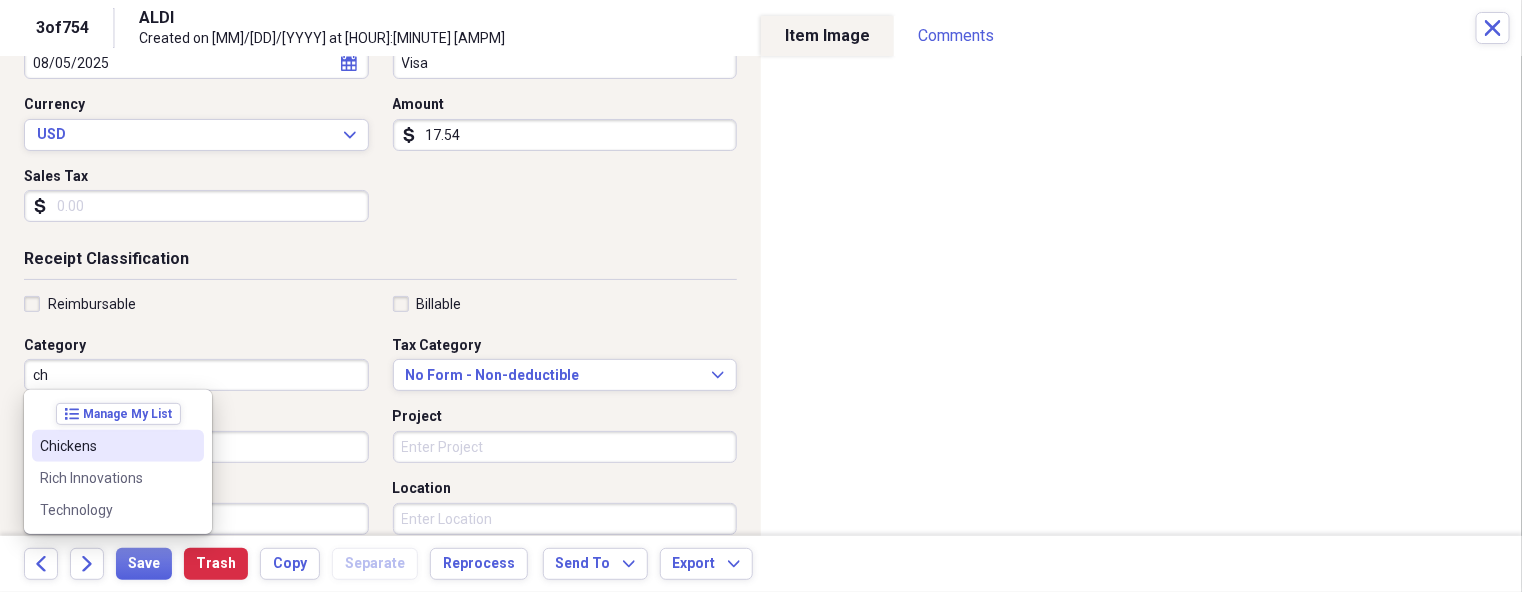 click on "Chickens" at bounding box center (106, 446) 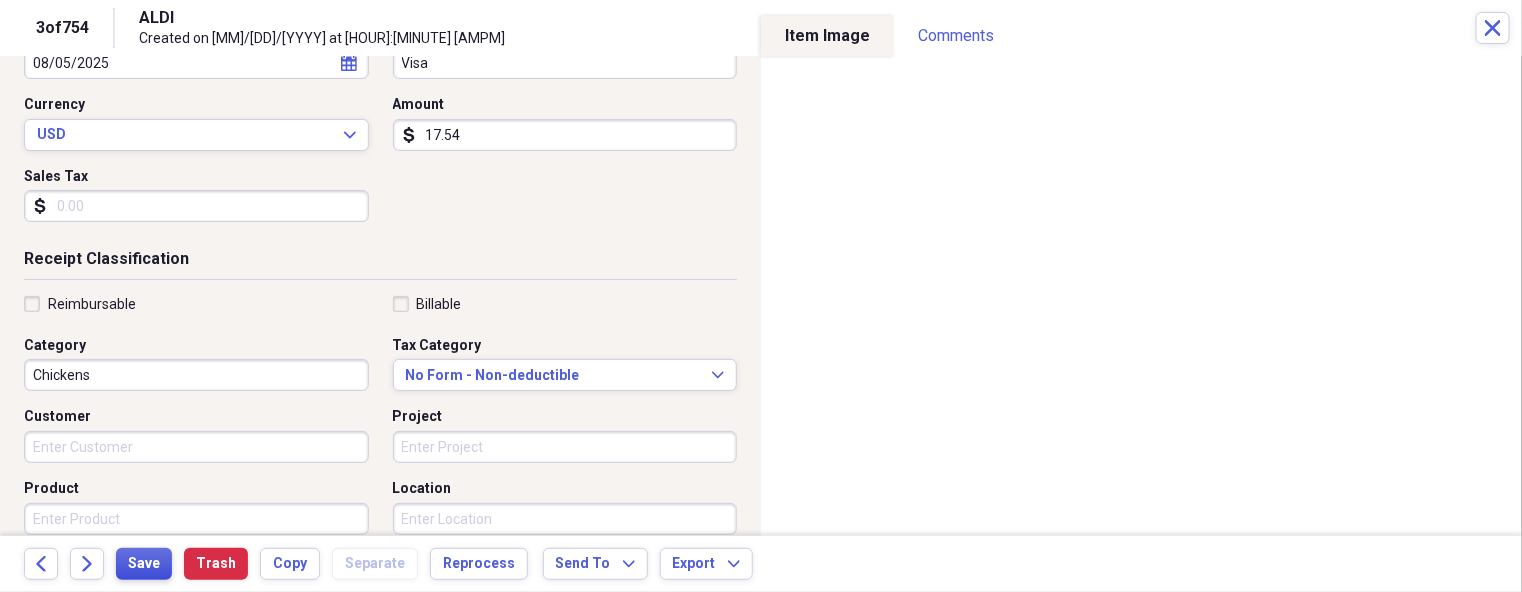 click on "Save" at bounding box center (144, 564) 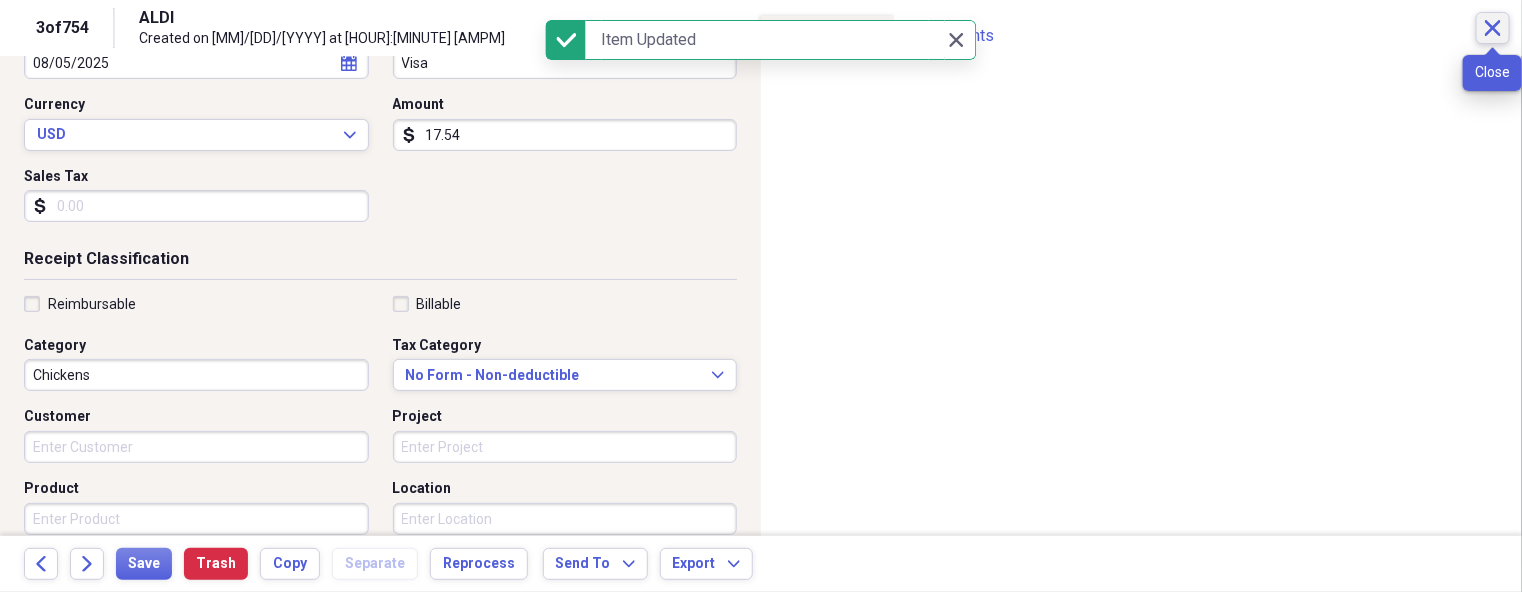 click 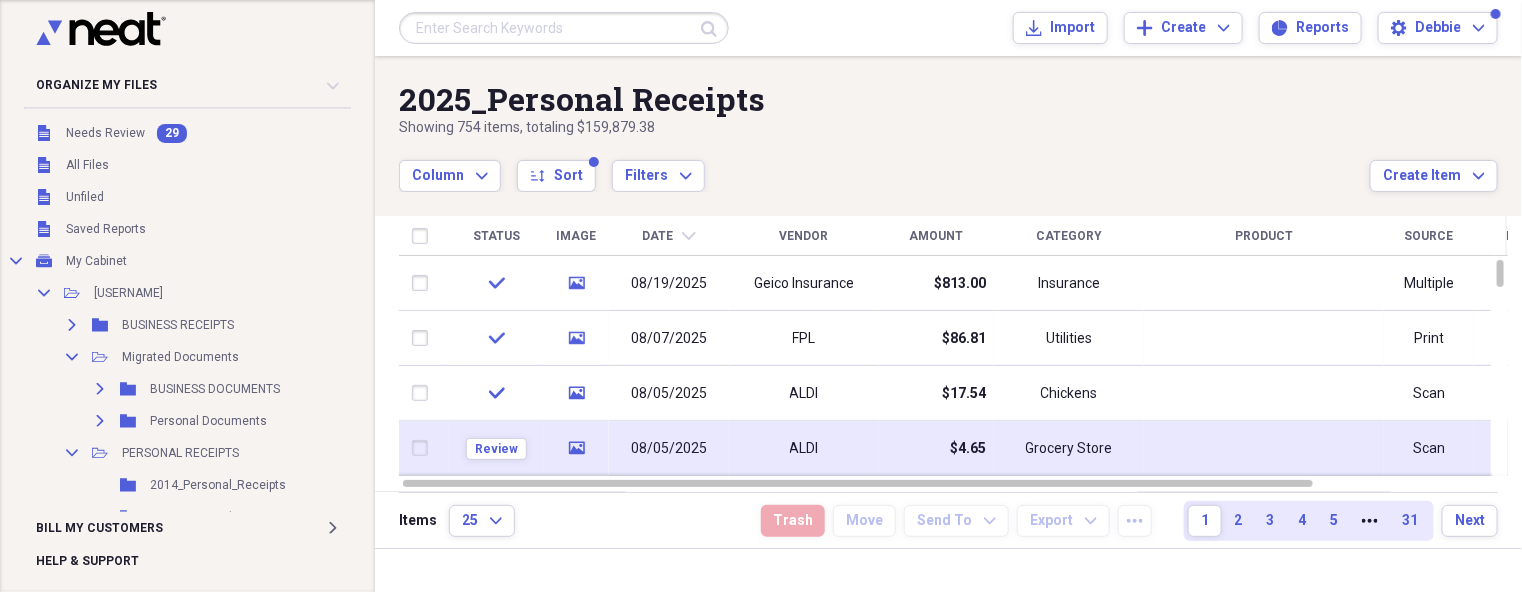 click on "ALDI" at bounding box center (804, 448) 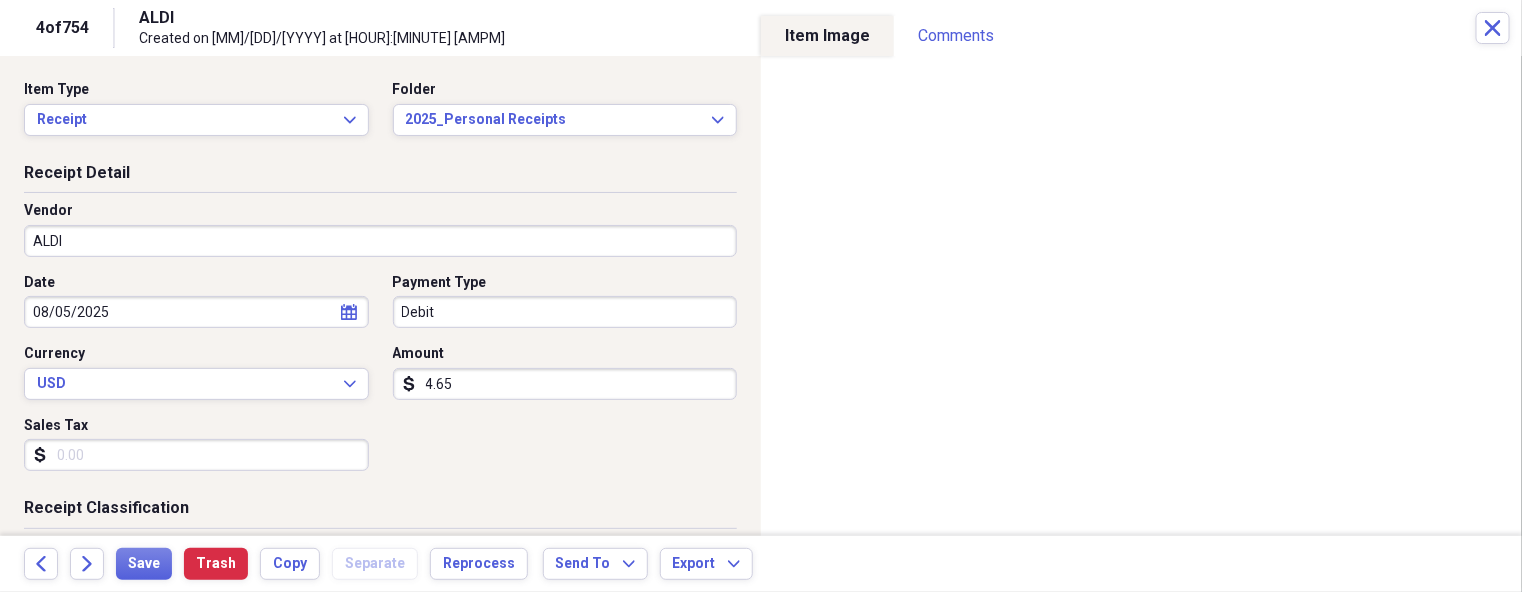 click on "4.65" at bounding box center (565, 384) 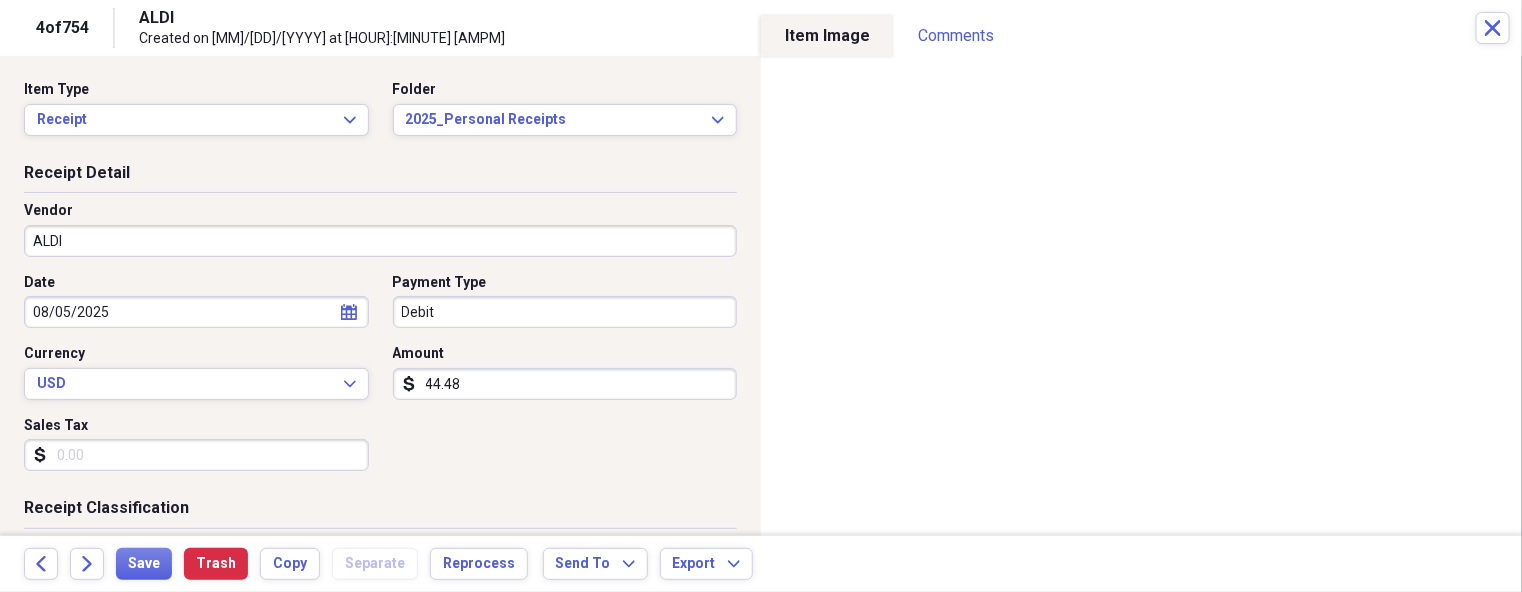type on "44.48" 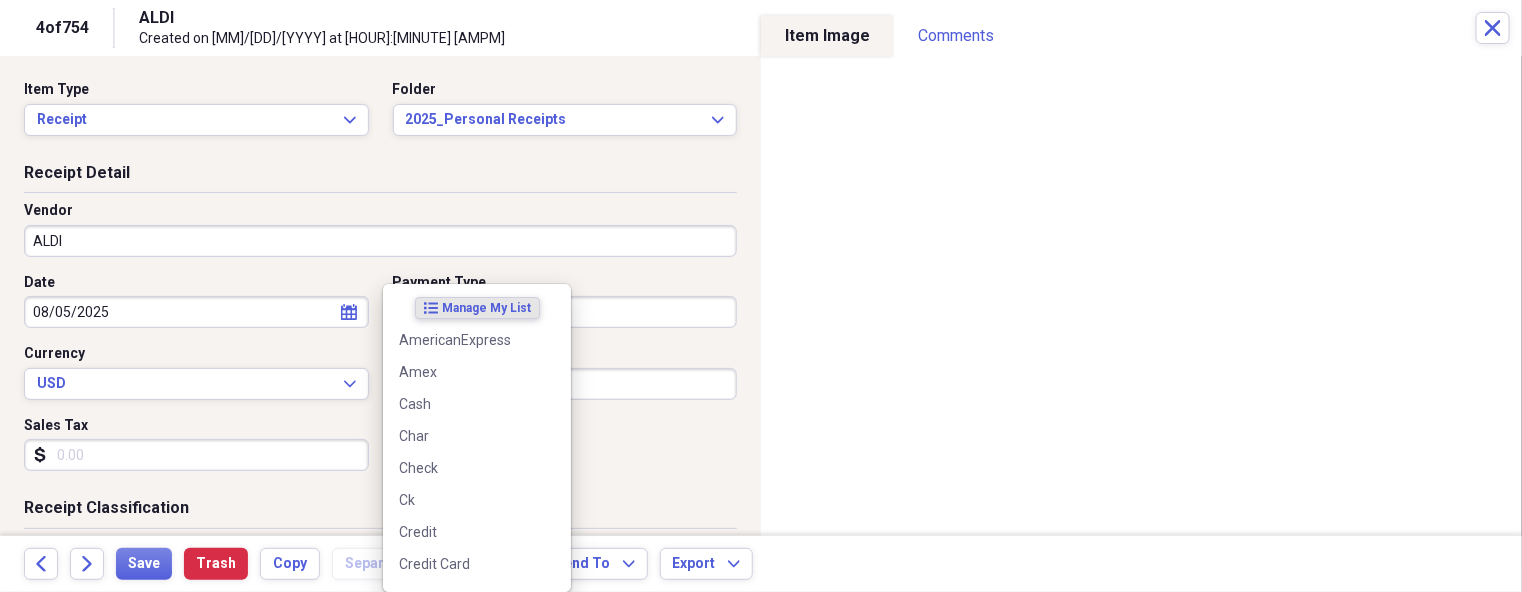 click on "Organize My Files 28 Collapse Unfiled Needs Review 28 Unfiled All Files Unfiled Unfiled Unfiled Saved Reports Collapse My Cabinet My Cabinet Add Folder Collapse Open Folder [USERNAME] Add Folder Expand Folder BUSINESS RECEIPTS Add Folder Collapse Open Folder Migrated Documents Add Folder Expand Folder BUSINESS DOCUMENTS Add Folder Expand Folder Personal Documents Add Folder Collapse Open Folder PERSONAL RECEIPTS Add Folder Folder 2014_Personal_Receipts Add Folder Folder 2015_Personal_Receipts Add Folder Folder 2016_Personal_Receipts Add Folder Folder 2017_Personal Receipts Add Folder Folder 2018_Personal Receipts Add Folder Folder 2019_Personal Receipts Add Folder Folder 2020_Personal Receipts Add Folder Folder 2021 Personal Receipts Add Folder Folder 2022 Personal Receipts Add Folder Folder 2023 Personal Receipts Add Folder Folder 2024 Personal Receipts Add Folder Folder 2025_Personal Receipts Add Folder Folder RECIPES Add Folder Folder Review These Add Folder Folder Recover Add Folder Trash Trash Expand" at bounding box center (761, 296) 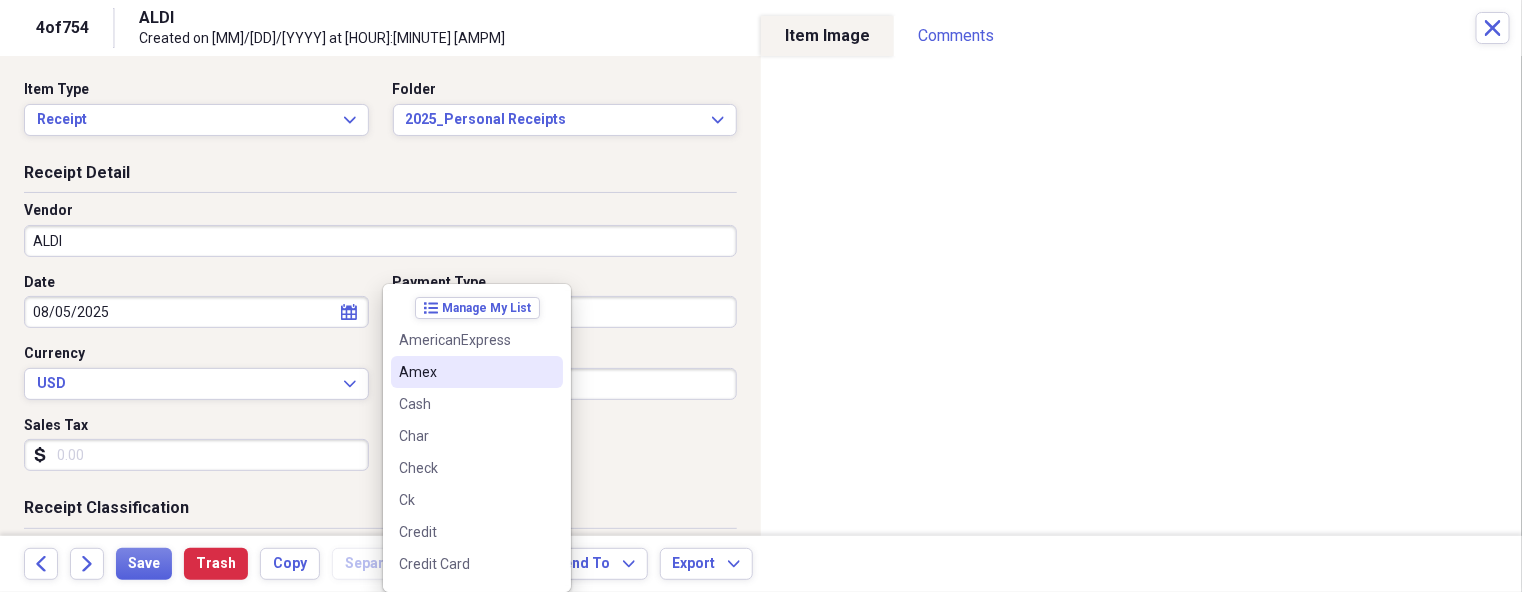 scroll, scrollTop: 635, scrollLeft: 0, axis: vertical 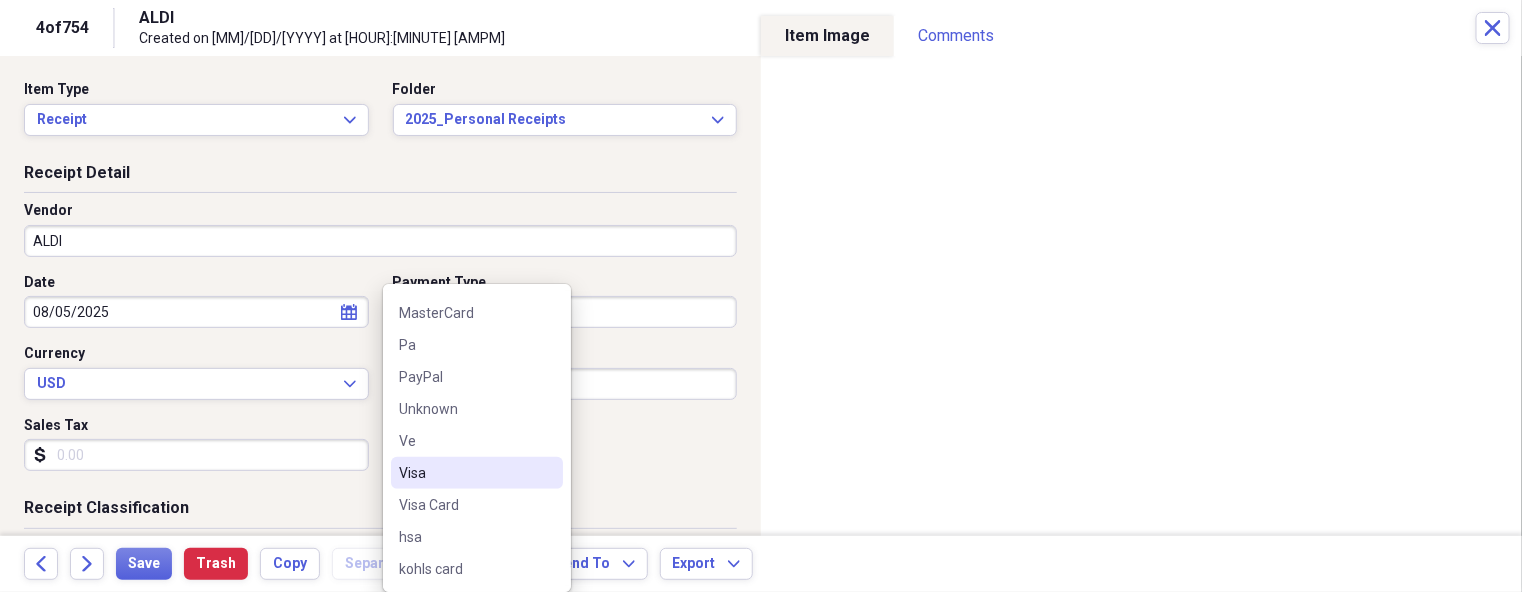 click on "Visa" at bounding box center [465, 473] 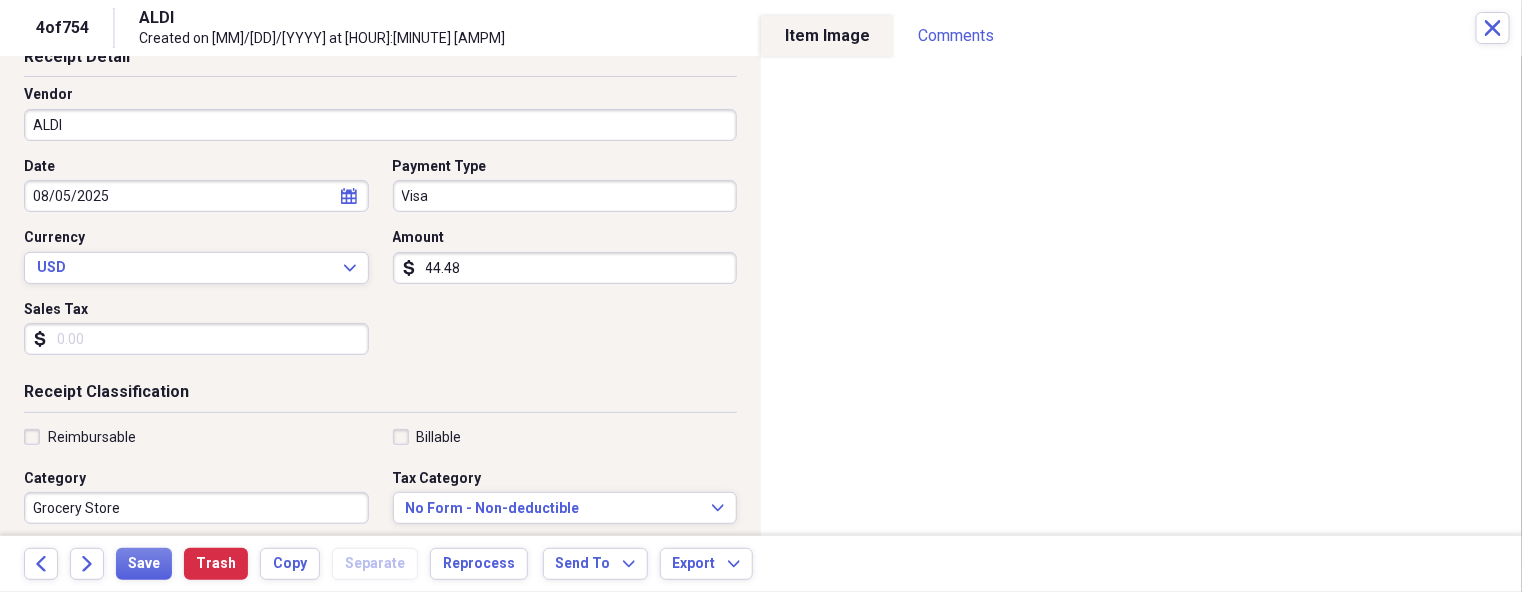 scroll, scrollTop: 249, scrollLeft: 0, axis: vertical 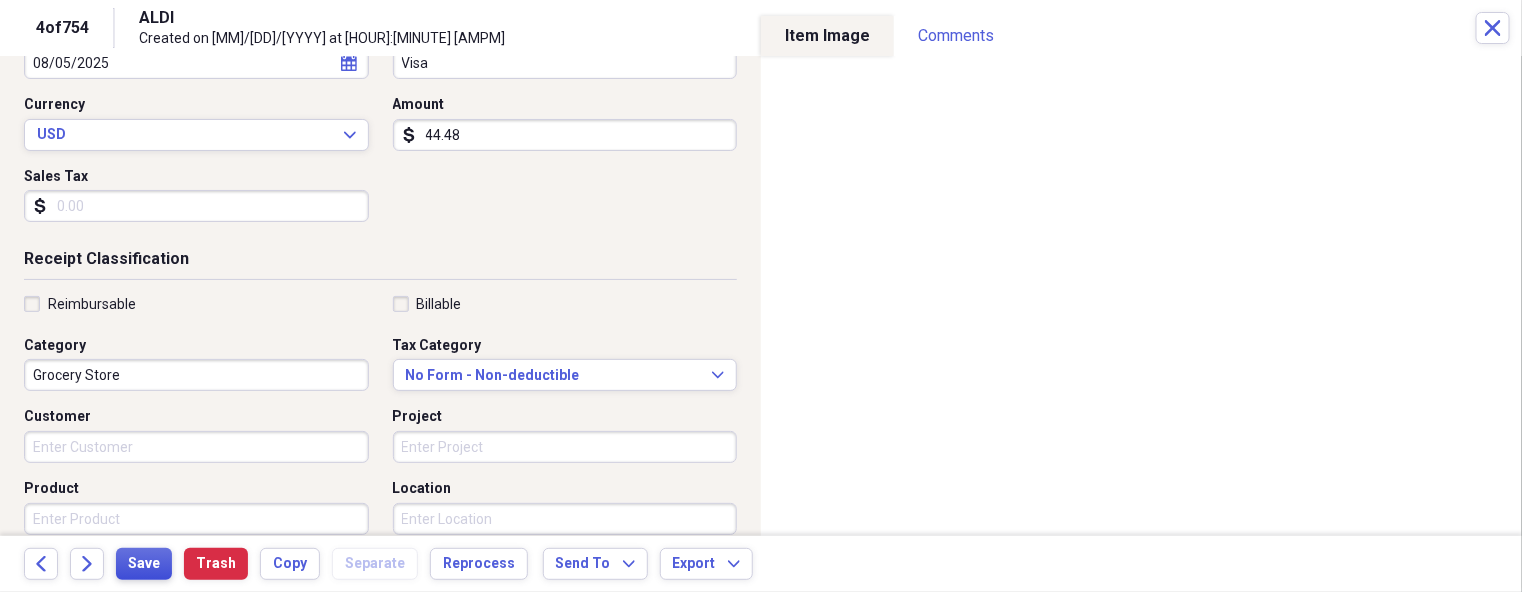 click on "Save" at bounding box center (144, 564) 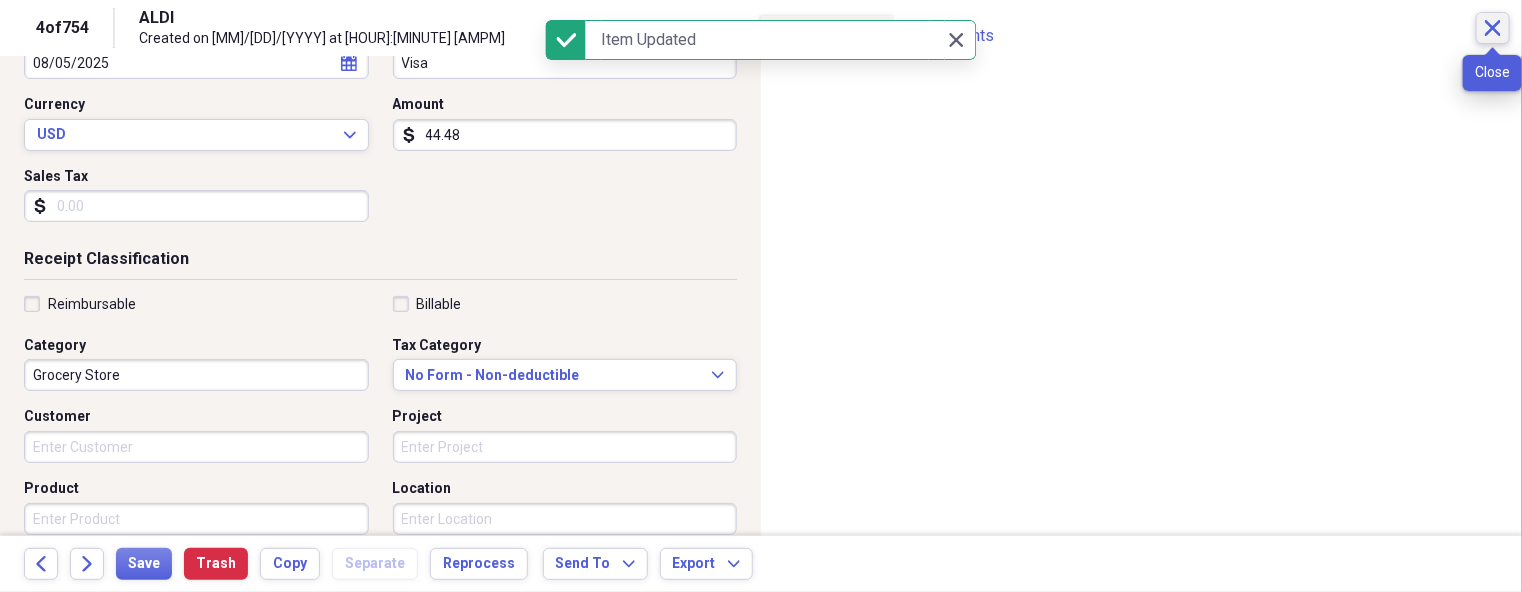 click on "Close" 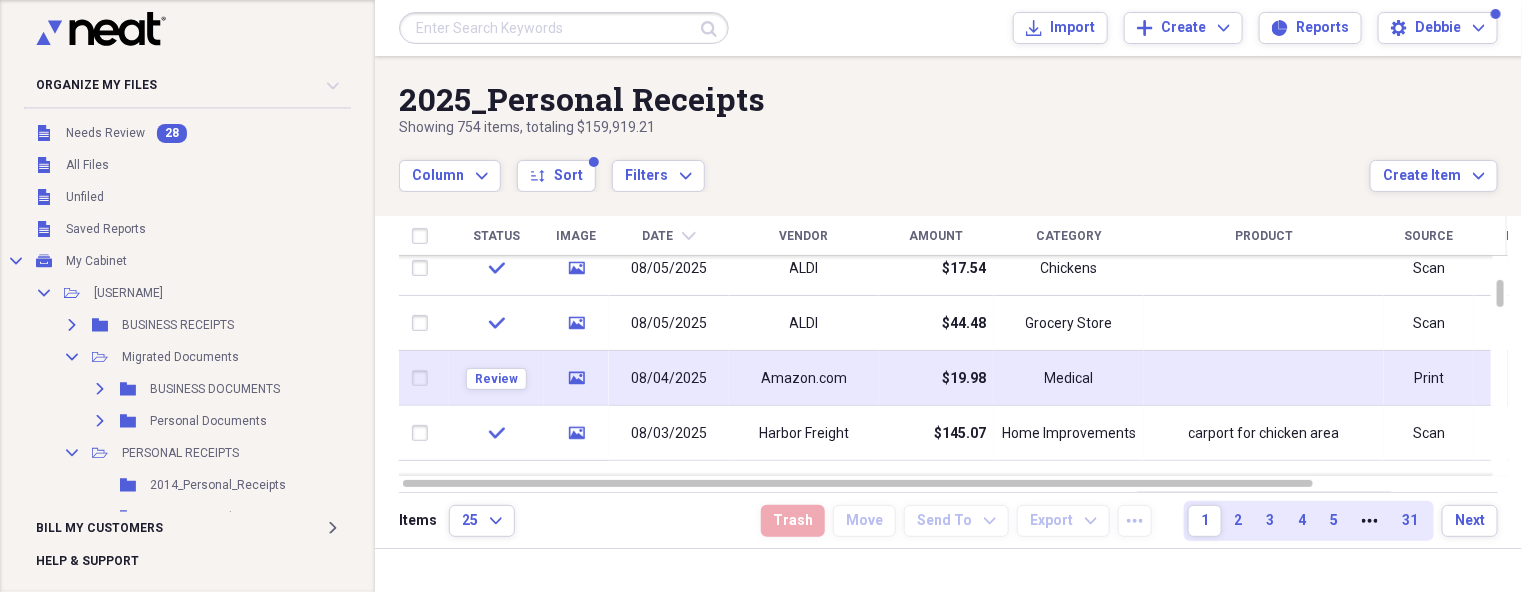 click on "Amazon.com" at bounding box center (804, 379) 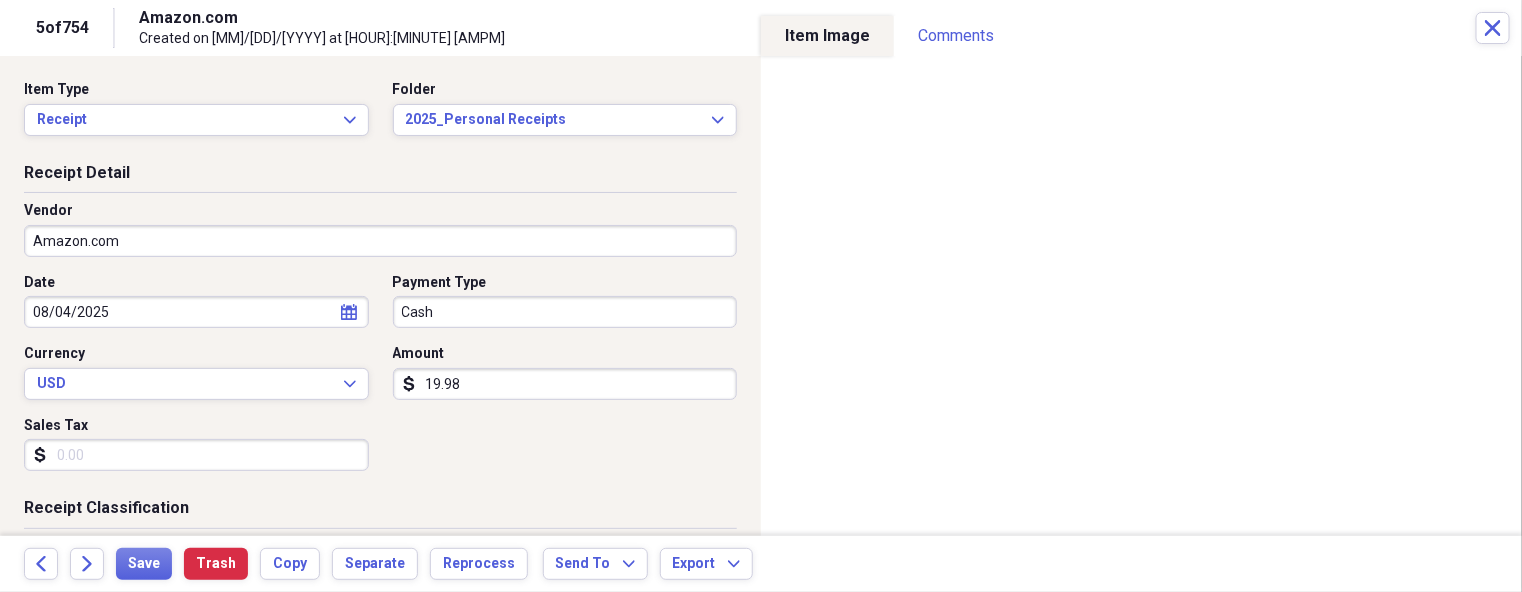 click on "Organize My Files 27 Collapse Unfiled Needs Review 27 Unfiled All Files Unfiled Unfiled Unfiled Saved Reports Collapse My Cabinet My Cabinet Add Folder Collapse Open Folder [USERNAME] Add Folder Expand Folder BUSINESS RECEIPTS Add Folder Collapse Open Folder Migrated Documents Add Folder Expand Folder BUSINESS DOCUMENTS Add Folder Expand Folder Personal Documents Add Folder Collapse Open Folder PERSONAL RECEIPTS Add Folder Folder 2014_Personal_Receipts Add Folder Folder 2015_Personal_Receipts Add Folder Folder 2016_Personal_Receipts Add Folder Folder 2017_Personal Receipts Add Folder Folder 2018_Personal Receipts Add Folder Folder 2019_Personal Receipts Add Folder Folder 2020_Personal Receipts Add Folder Folder 2021 Personal Receipts Add Folder Folder 2022 Personal Receipts Add Folder Folder 2023 Personal Receipts Add Folder Folder 2024 Personal Receipts Add Folder Folder 2025_Personal Receipts Add Folder Folder RECIPES Add Folder Folder Review These Add Folder Folder Recover Add Folder Trash Trash Expand" at bounding box center (761, 296) 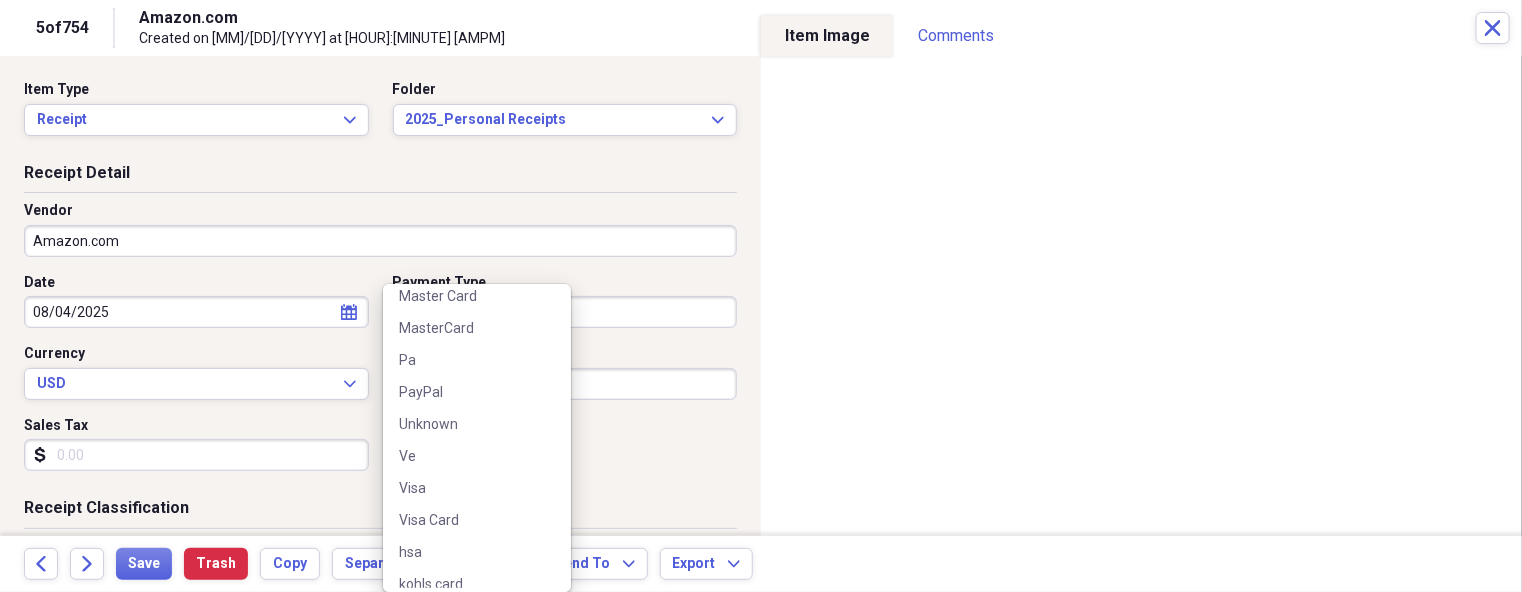 scroll, scrollTop: 635, scrollLeft: 0, axis: vertical 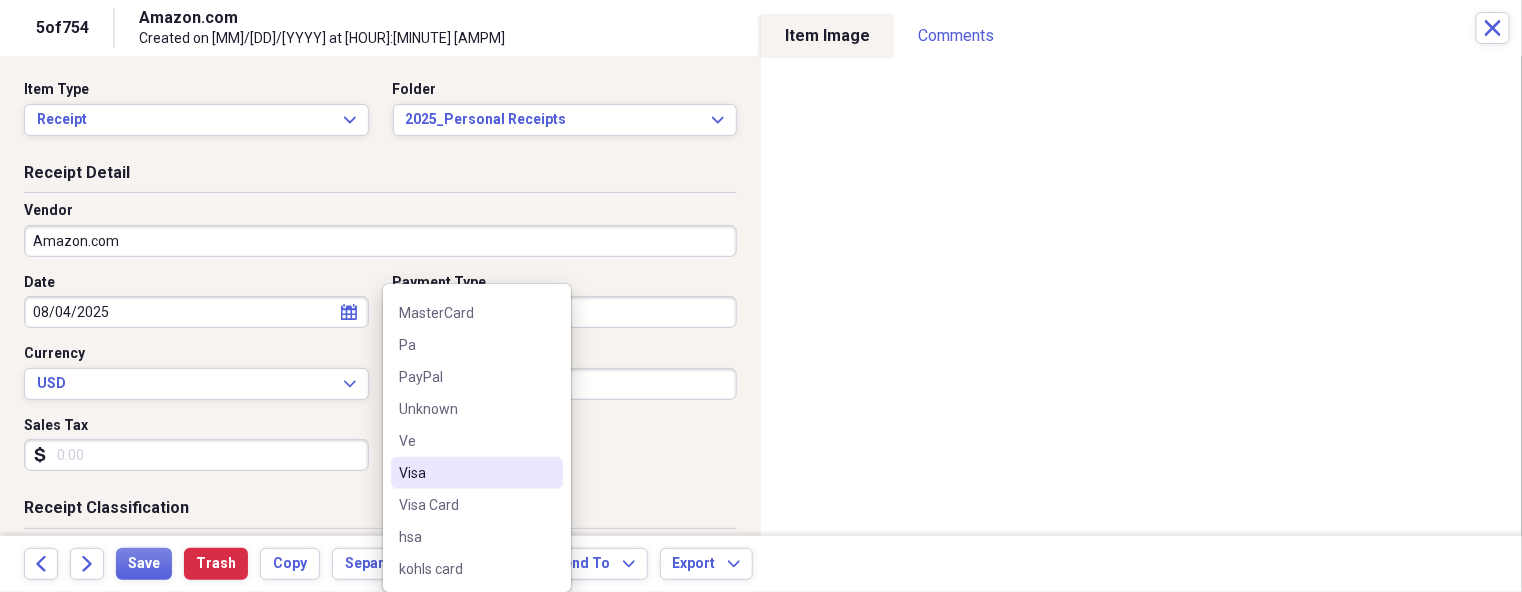 click on "Visa" at bounding box center (465, 473) 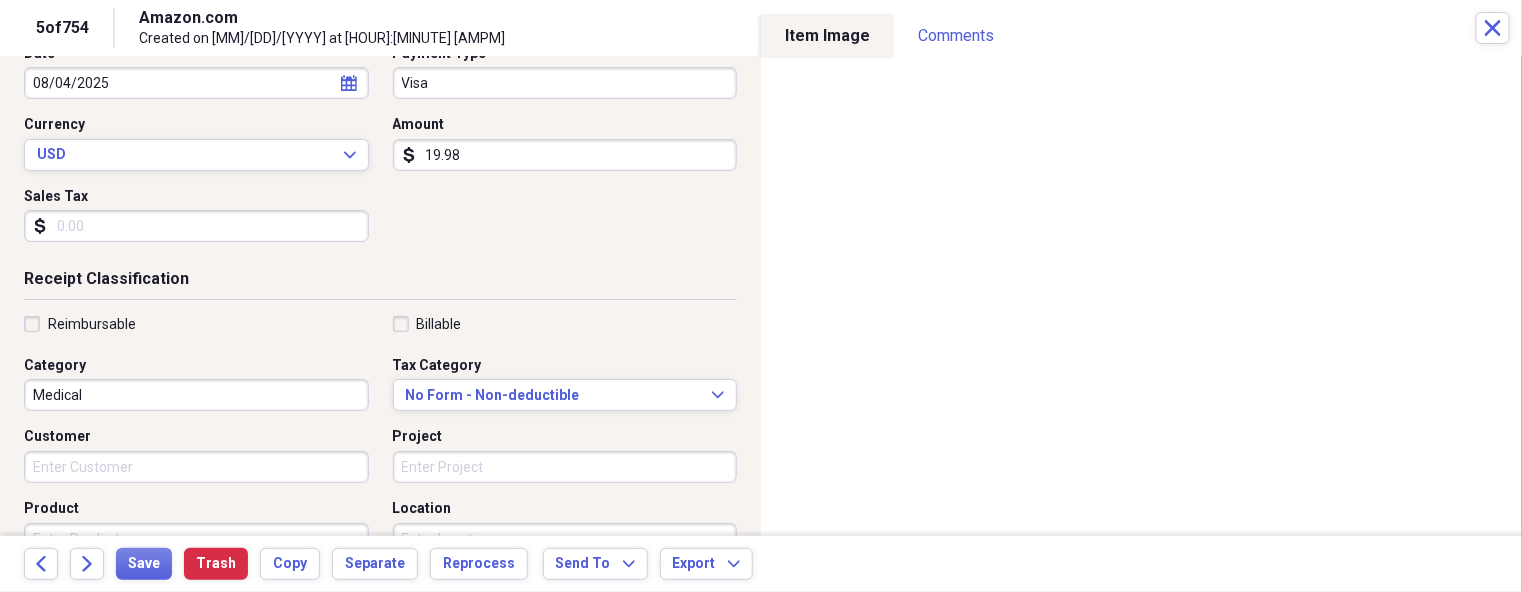 scroll, scrollTop: 249, scrollLeft: 0, axis: vertical 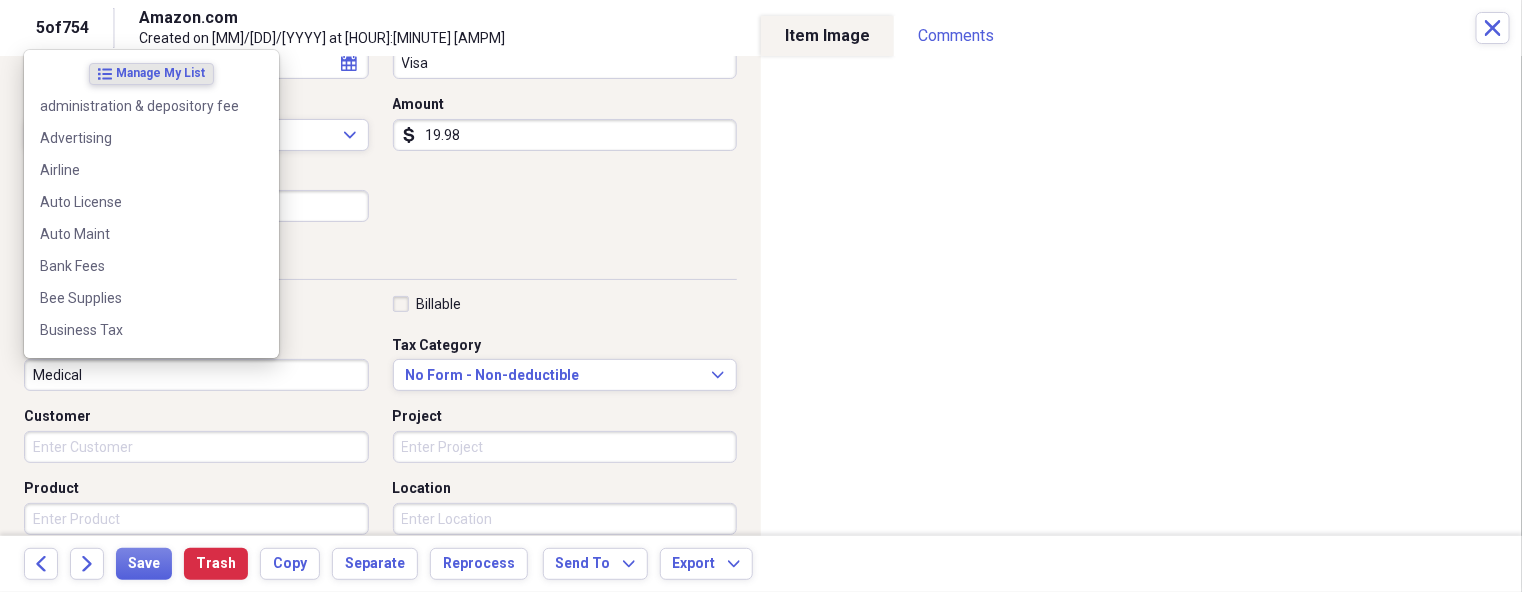 click on "Medical" at bounding box center [196, 375] 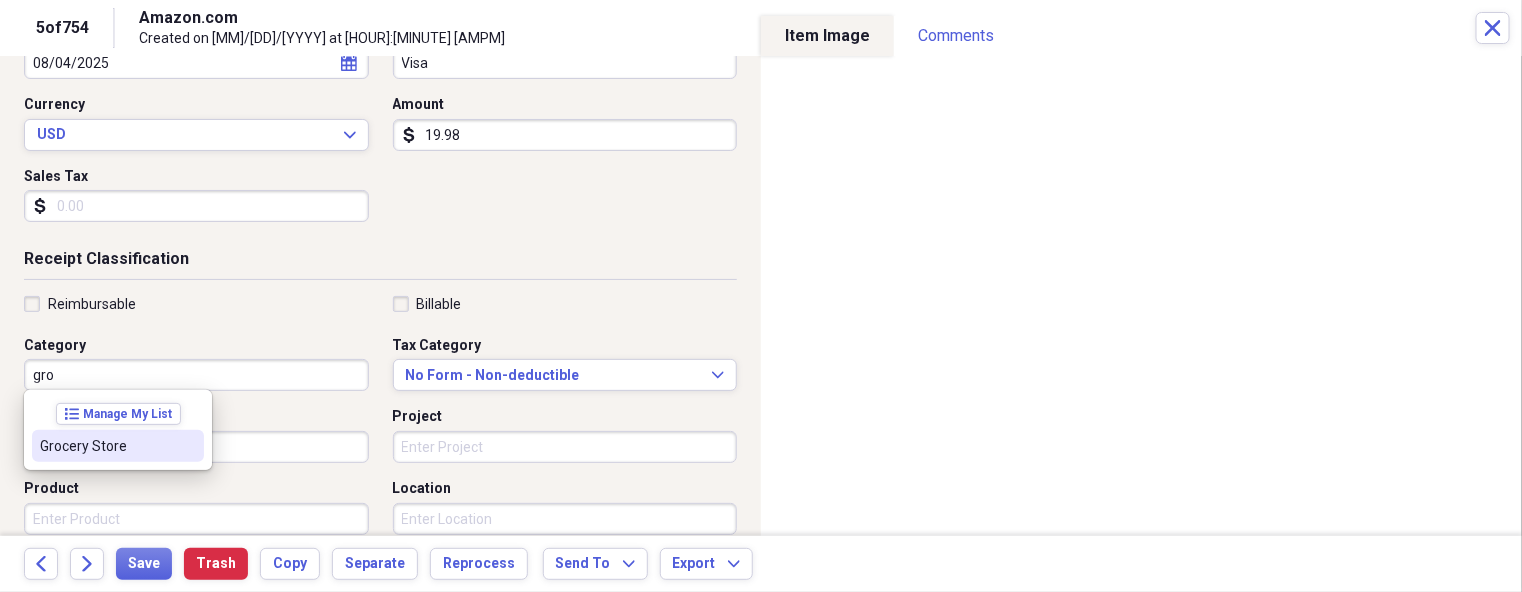 click on "Grocery Store" at bounding box center [118, 446] 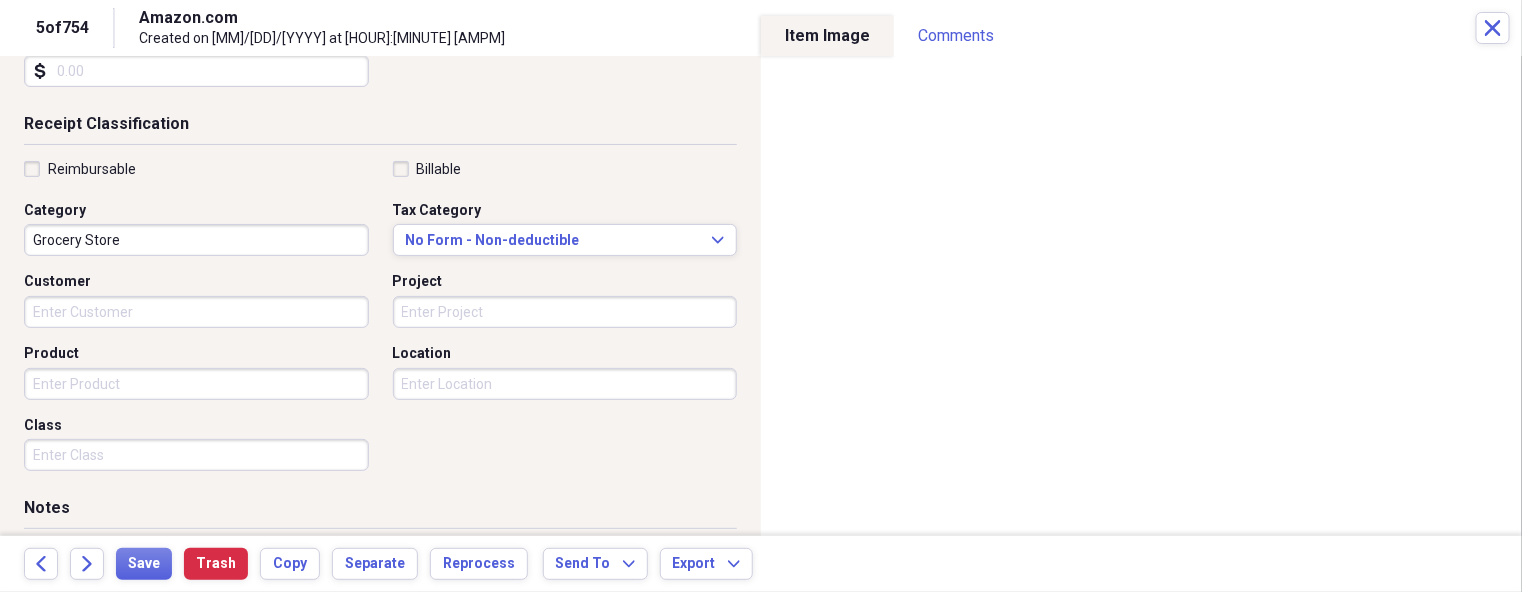 scroll, scrollTop: 499, scrollLeft: 0, axis: vertical 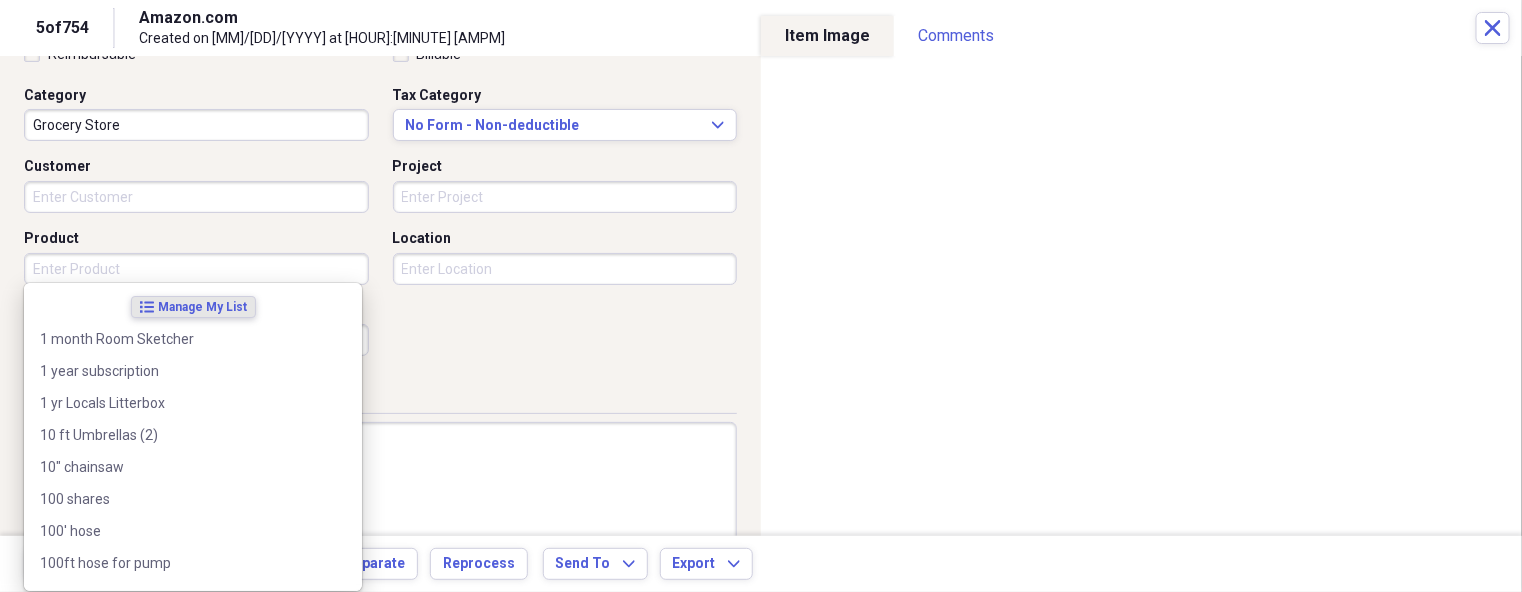 click on "Product" at bounding box center (196, 269) 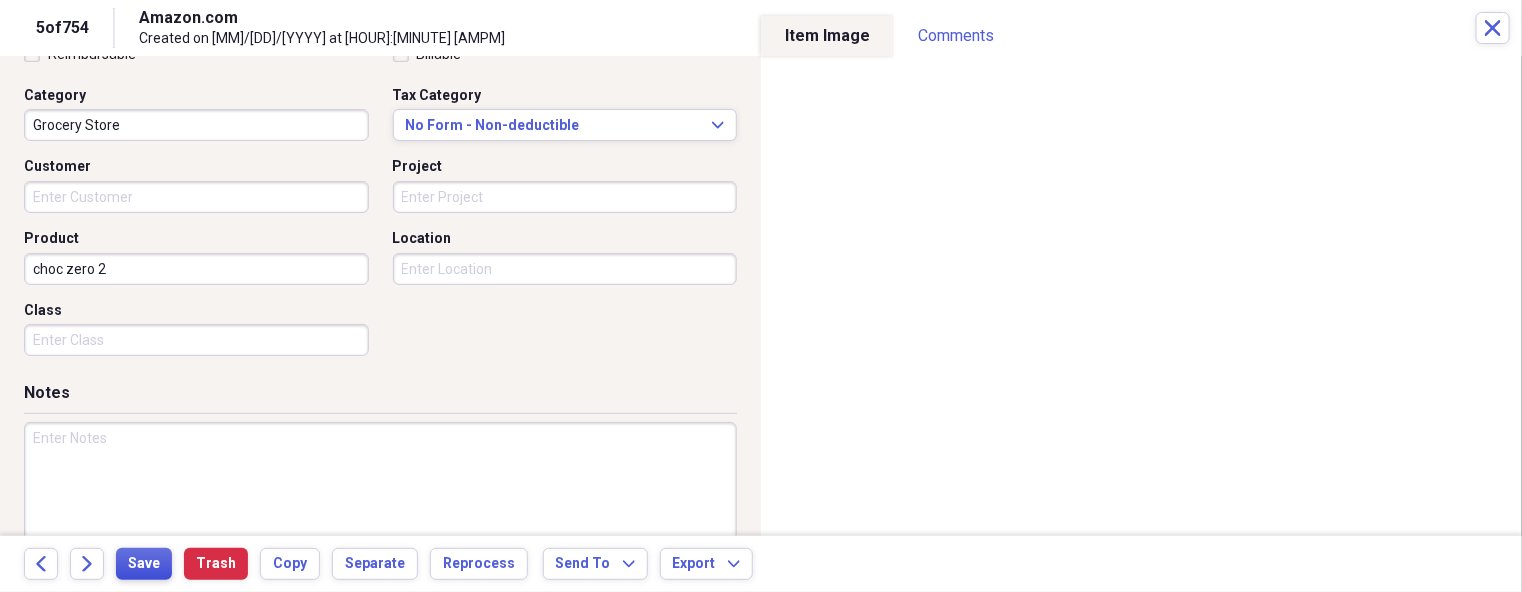 type on "choc zero 2" 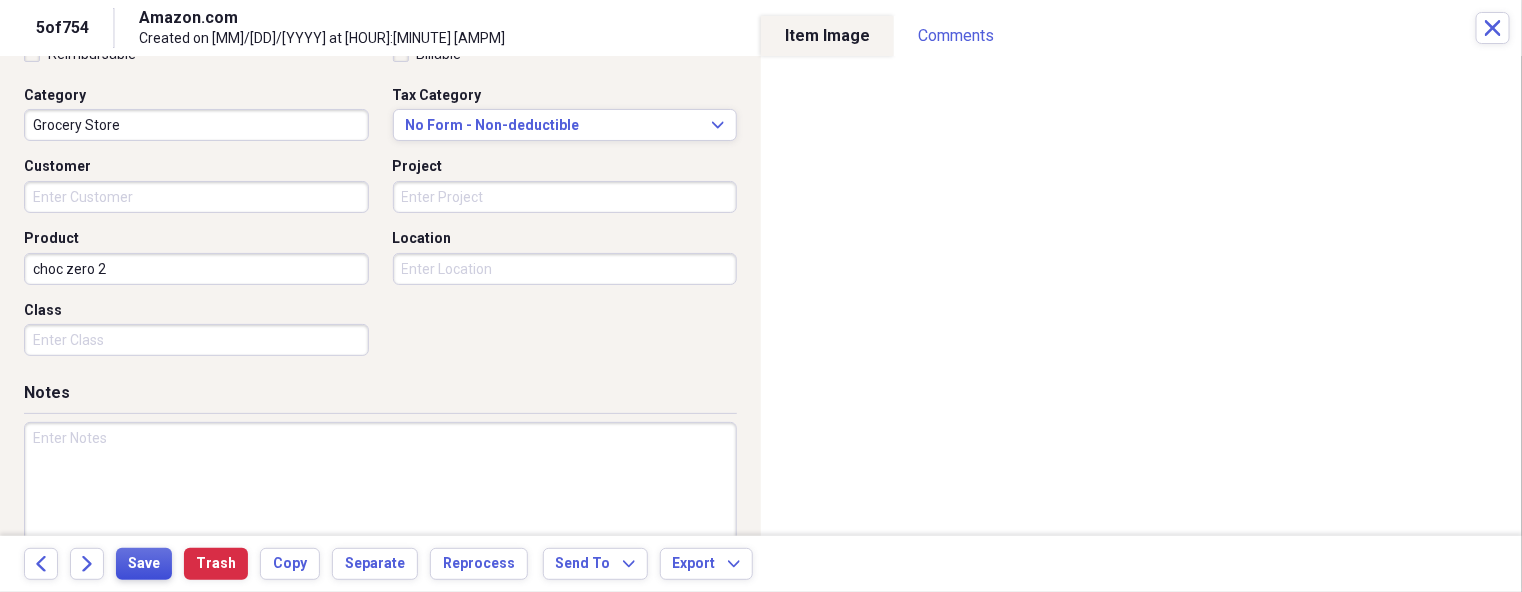 click on "Save" at bounding box center [144, 564] 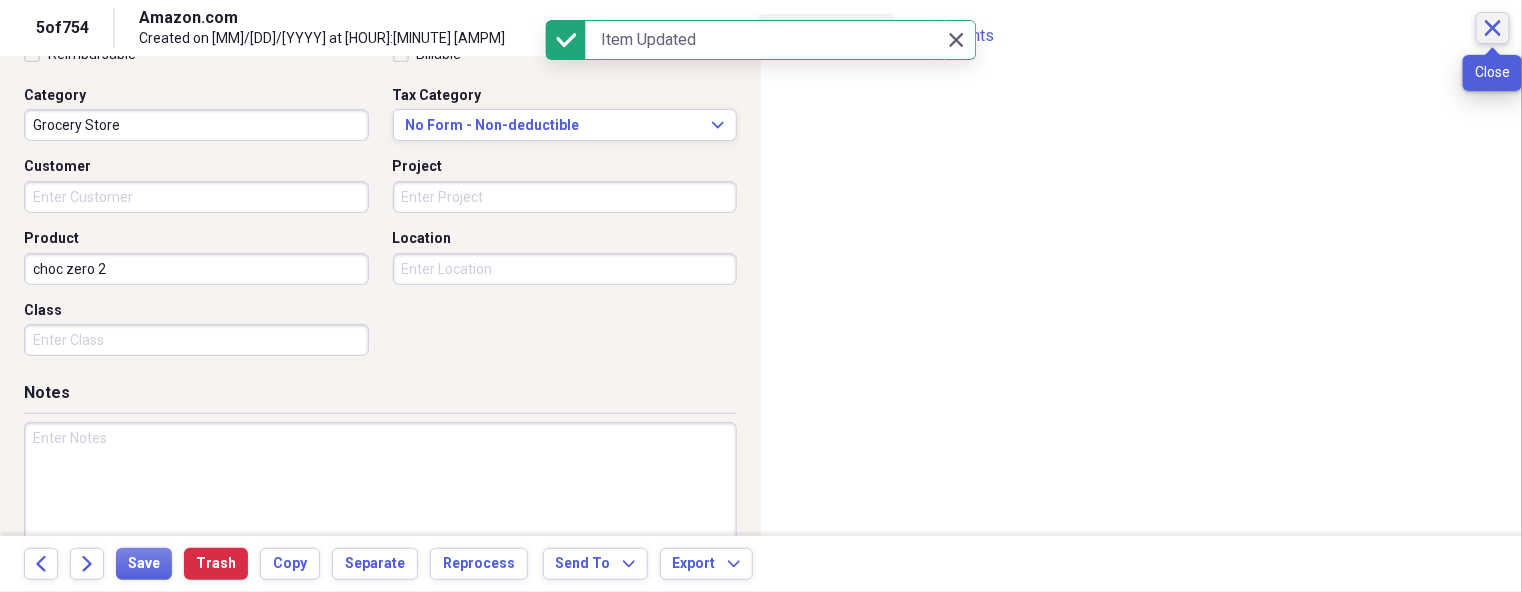 click 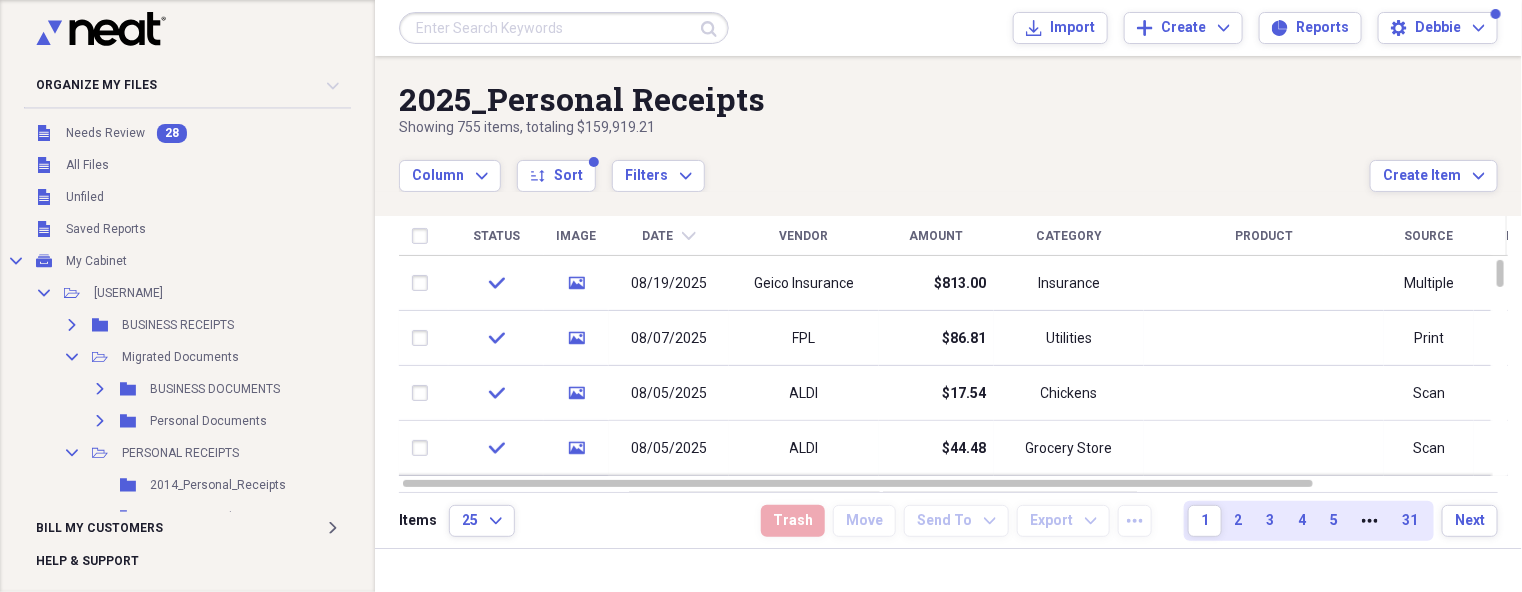 click on "Status" at bounding box center [496, 236] 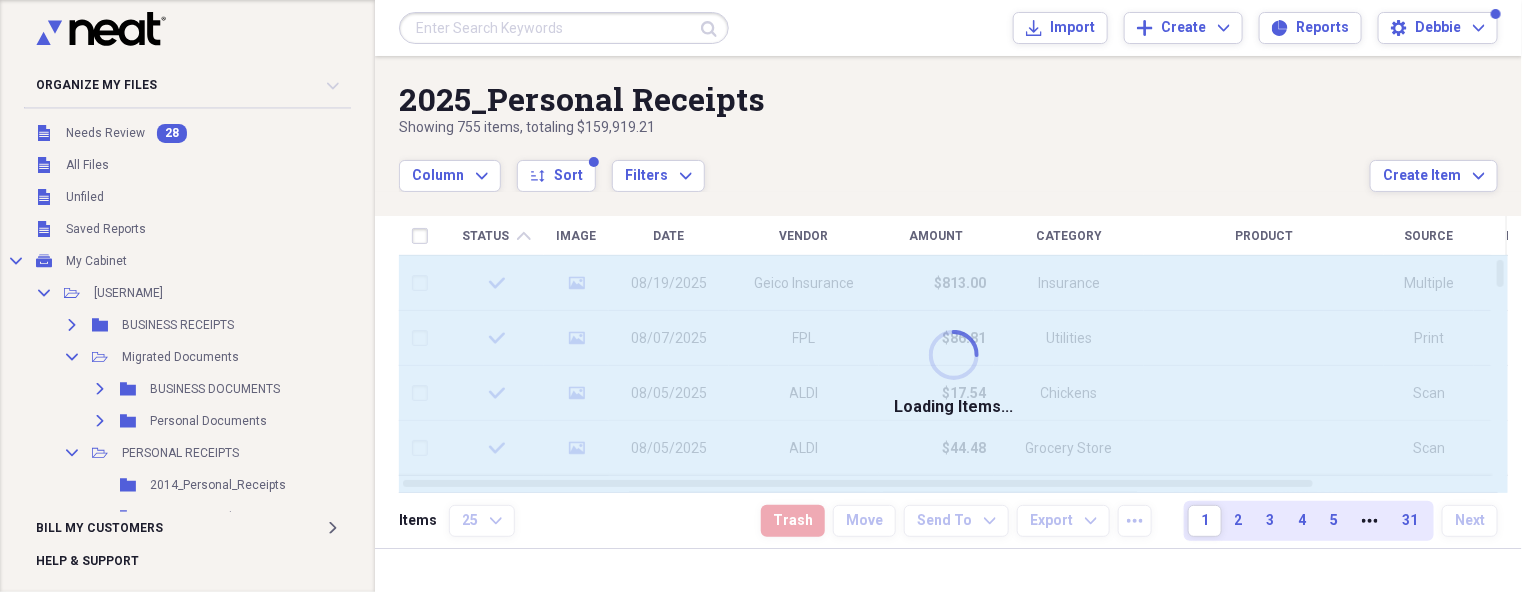 click on "Status" at bounding box center [485, 236] 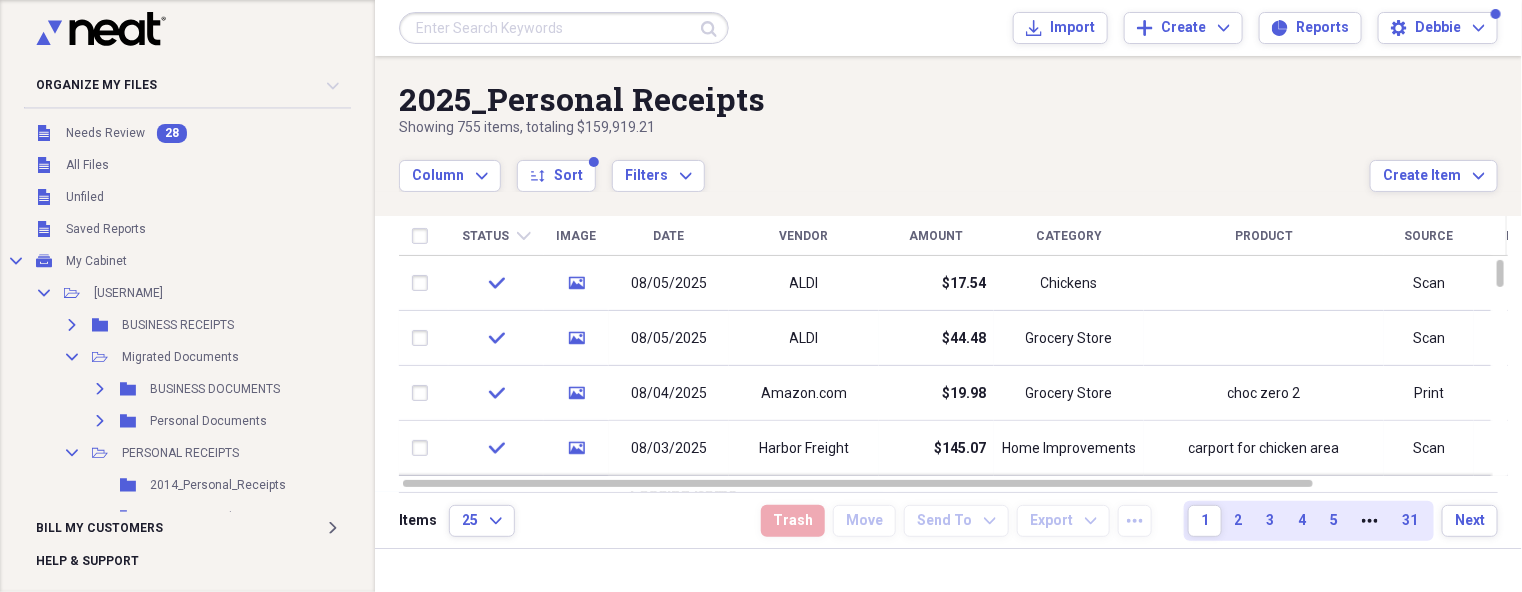 click on "chevron-down" 